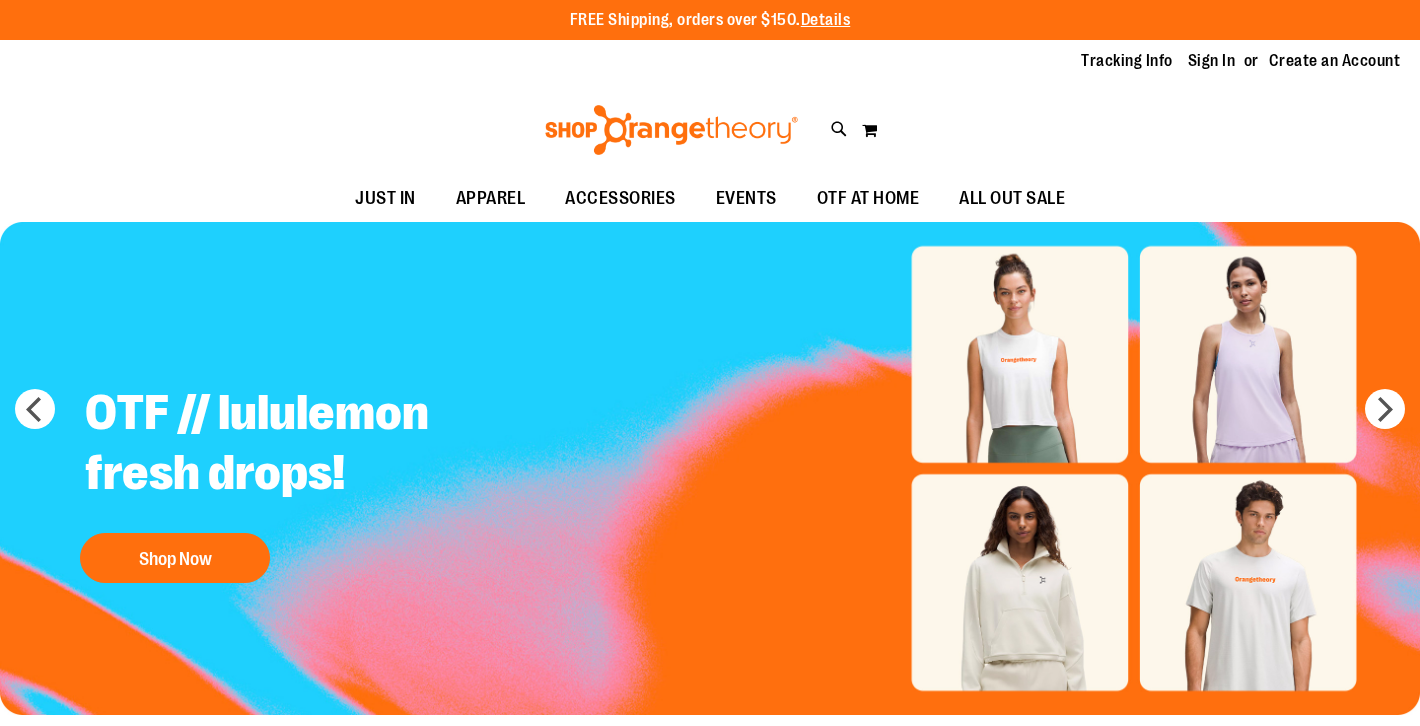 scroll, scrollTop: 0, scrollLeft: 0, axis: both 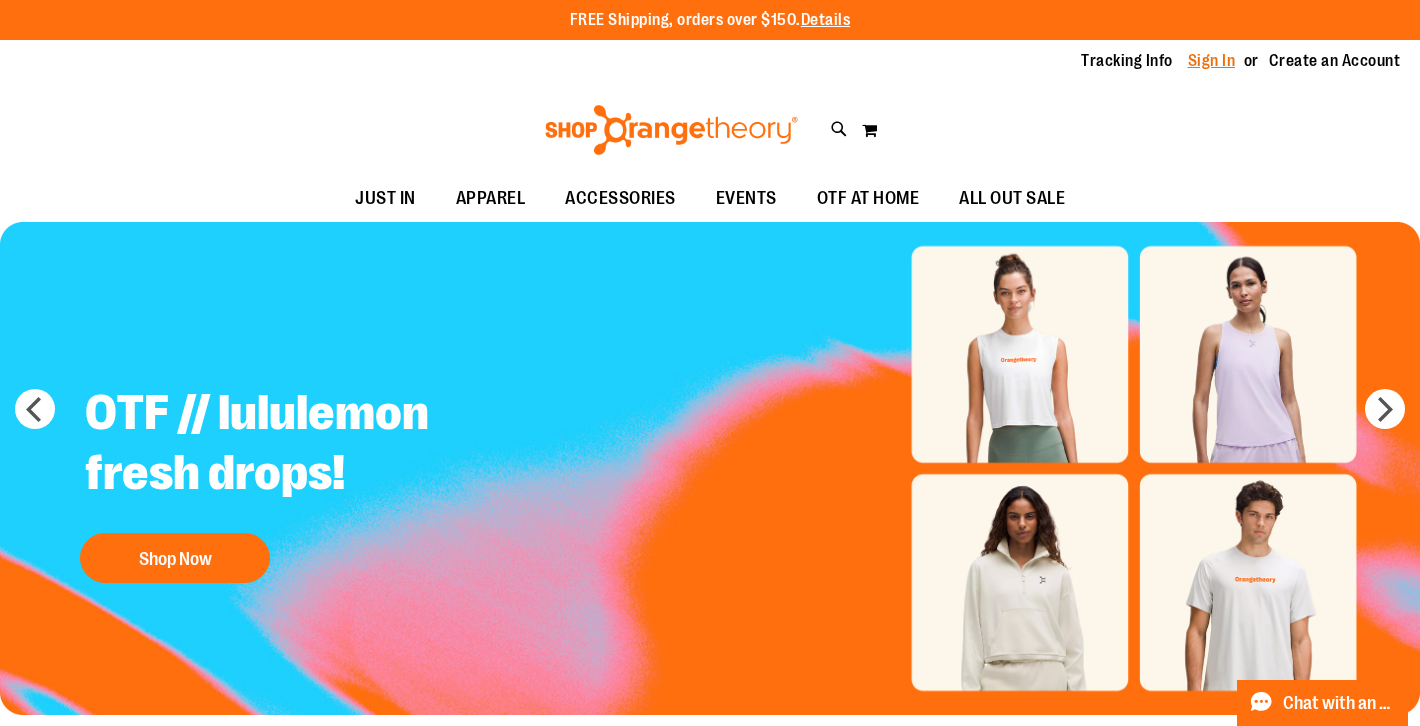 click on "Sign In" at bounding box center [1212, 61] 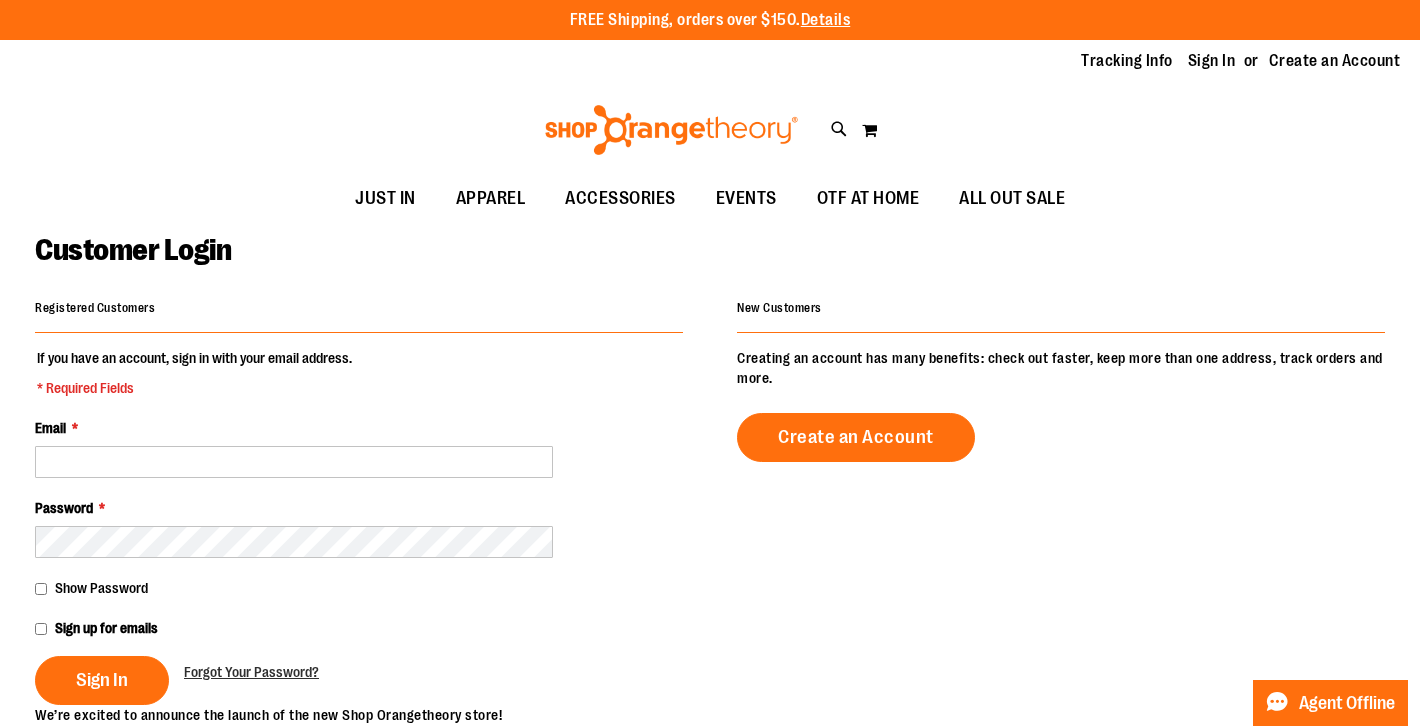 scroll, scrollTop: 0, scrollLeft: 0, axis: both 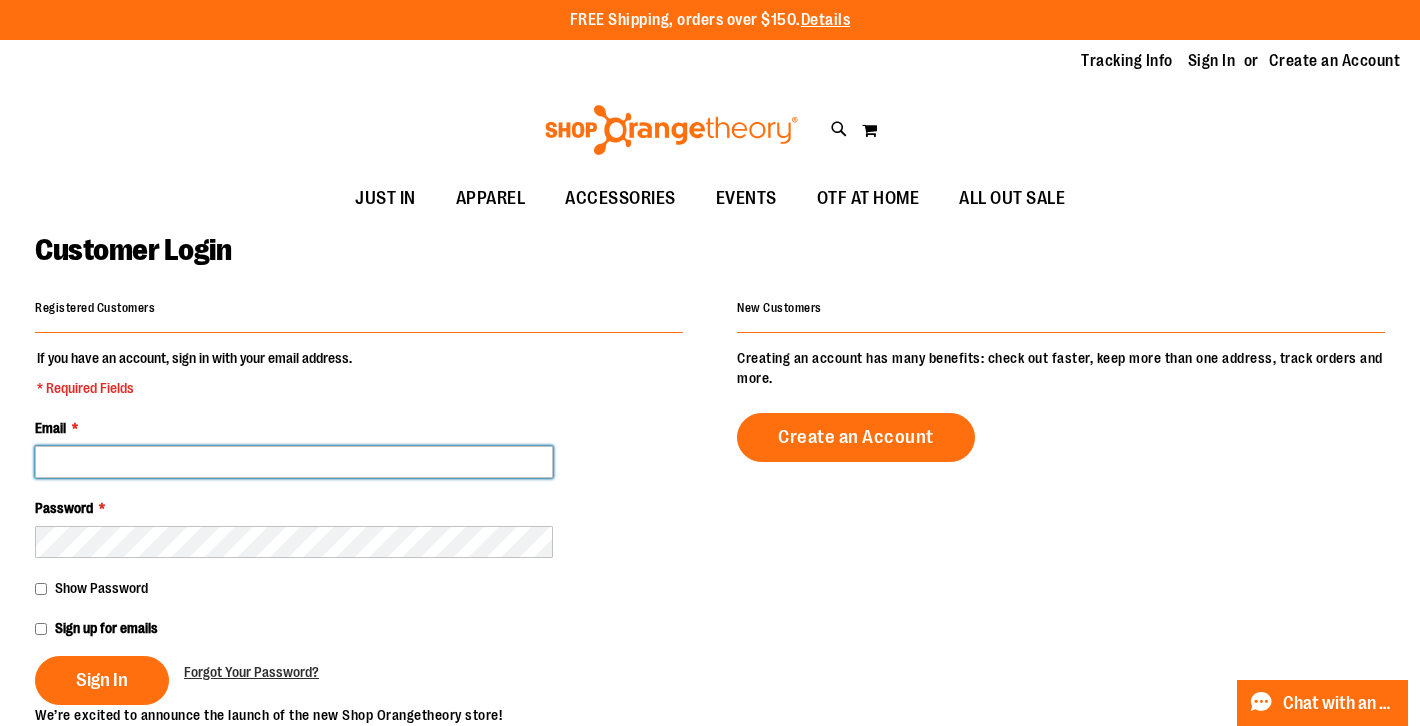 type on "**********" 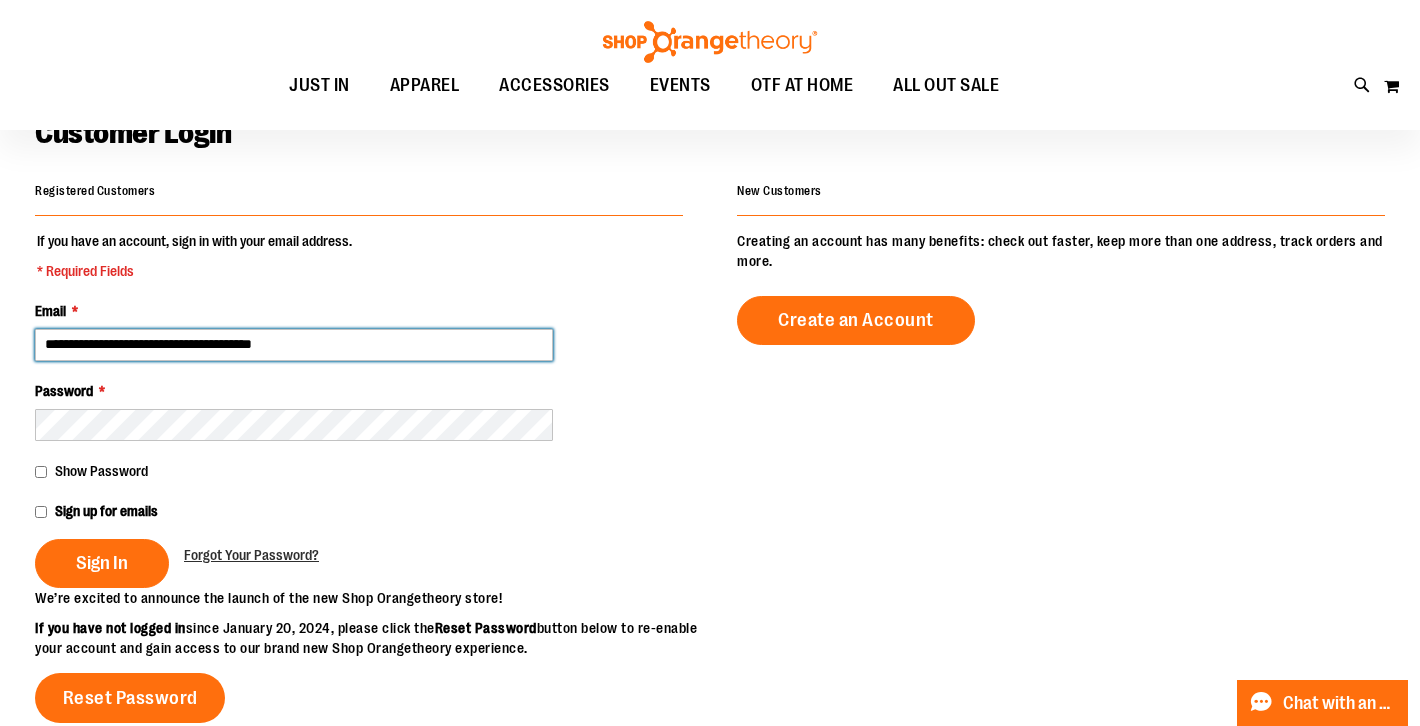 scroll, scrollTop: 177, scrollLeft: 0, axis: vertical 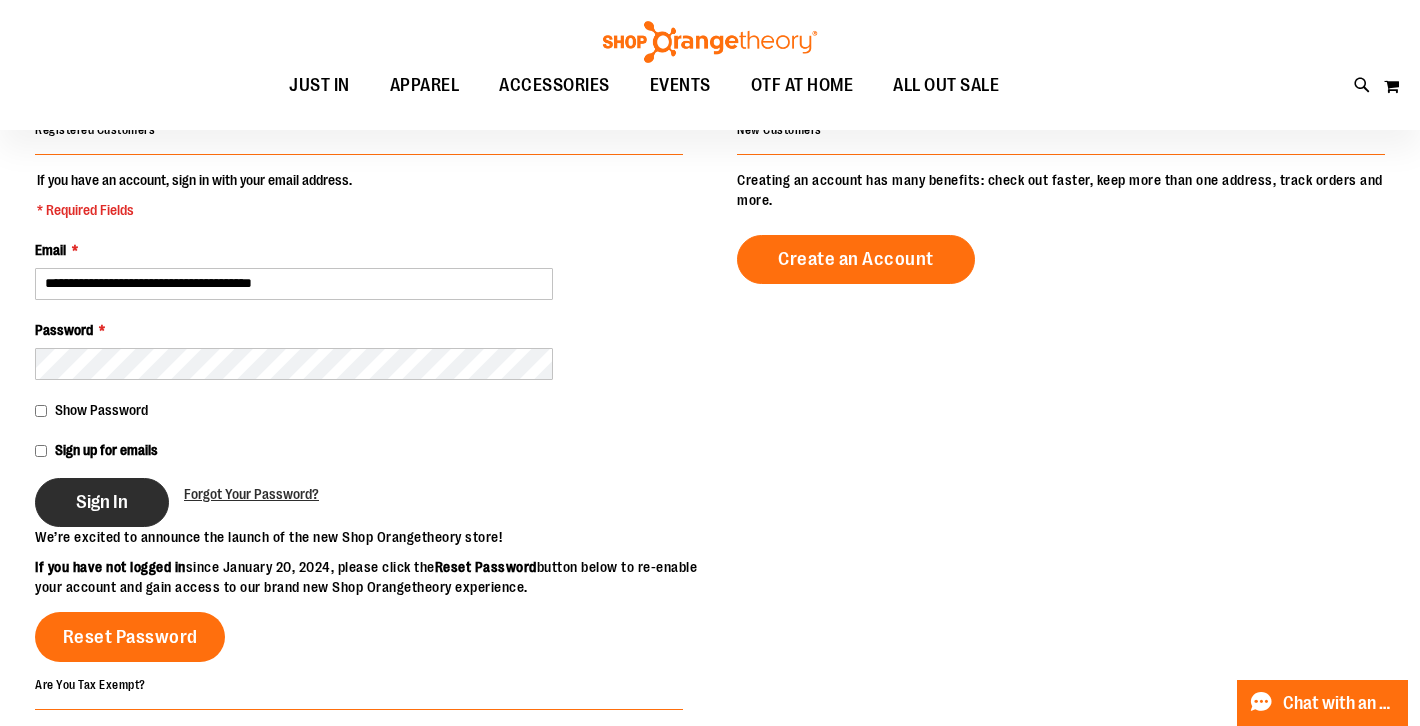 click on "Sign In" at bounding box center (102, 502) 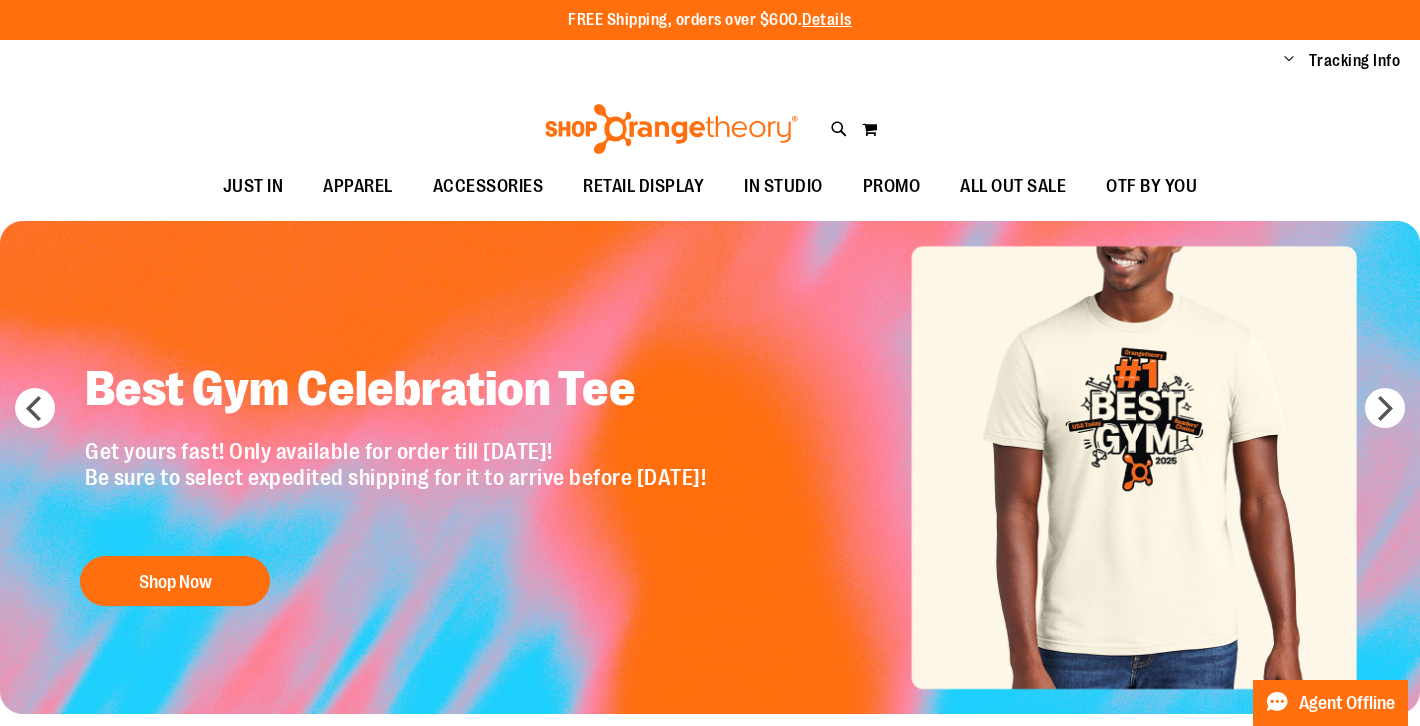 scroll, scrollTop: 0, scrollLeft: 0, axis: both 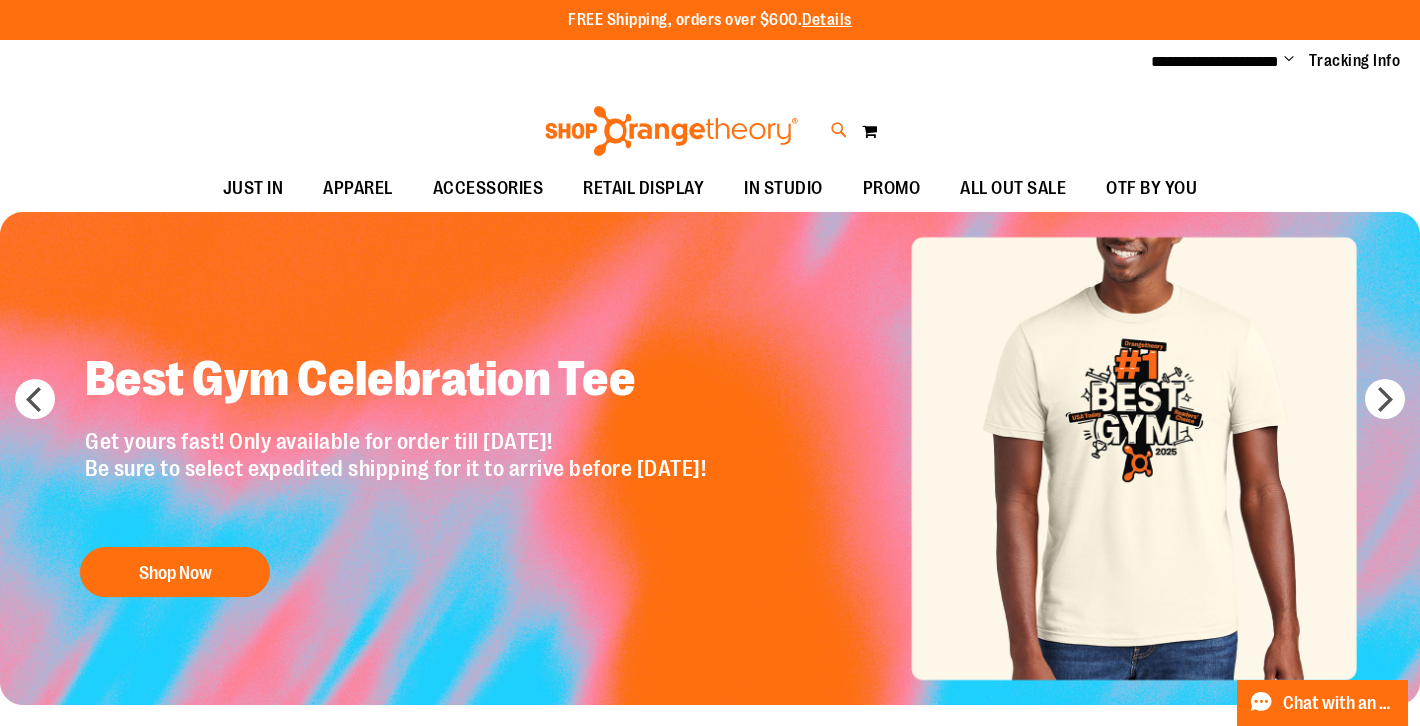 click at bounding box center [839, 130] 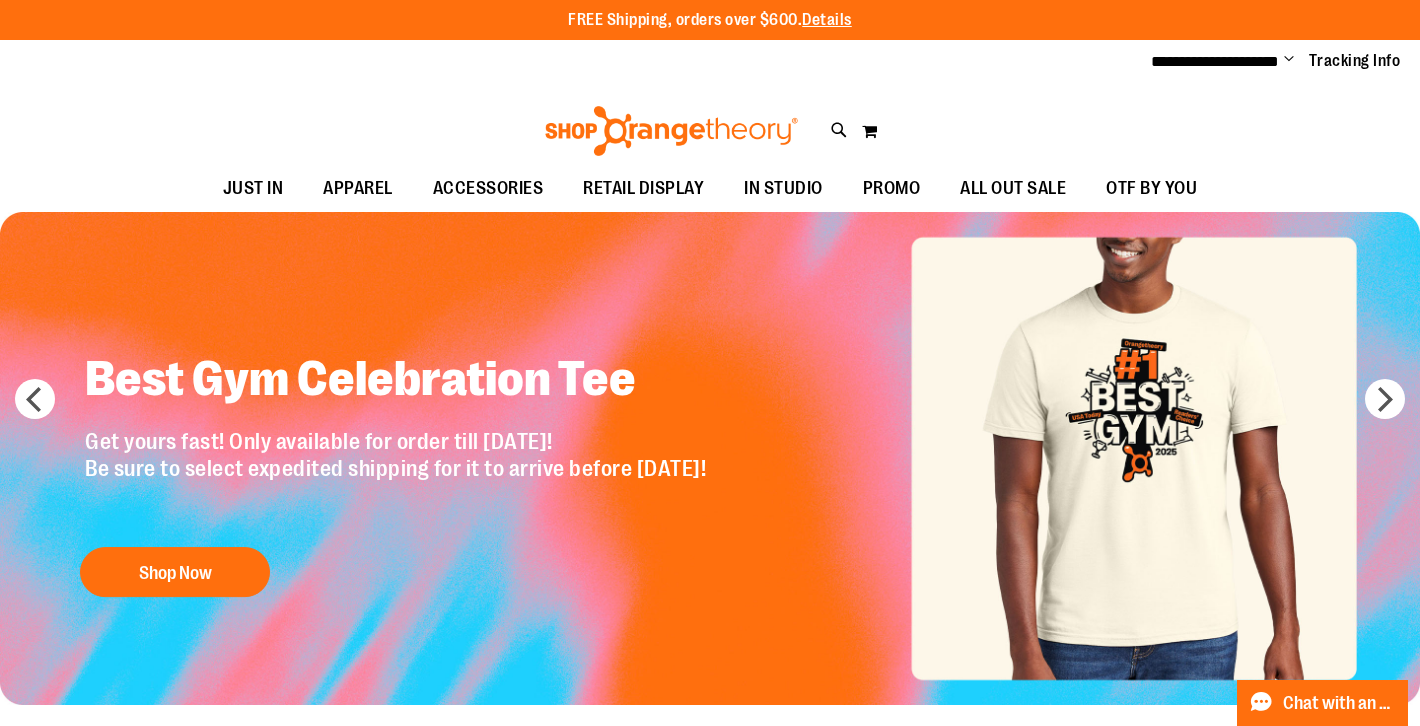 click on "Search" at bounding box center [709, 113] 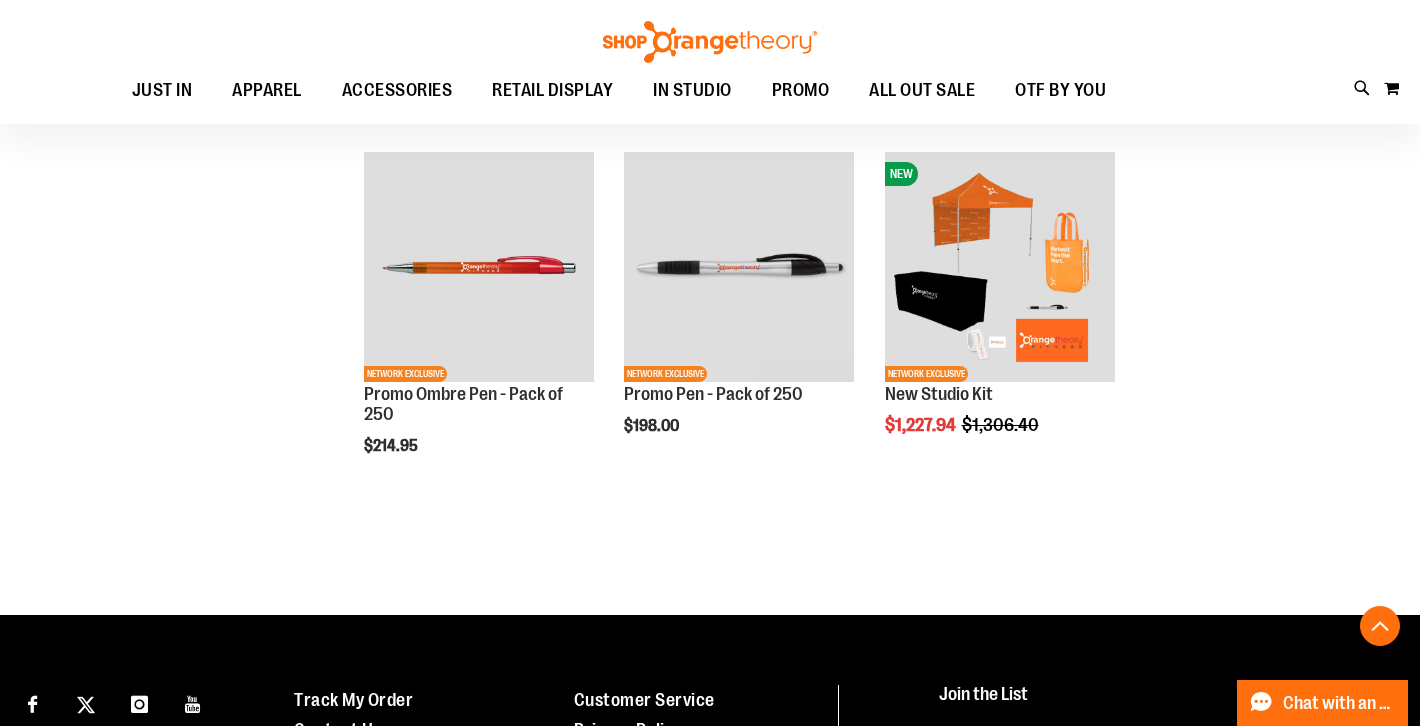 scroll, scrollTop: 543, scrollLeft: 0, axis: vertical 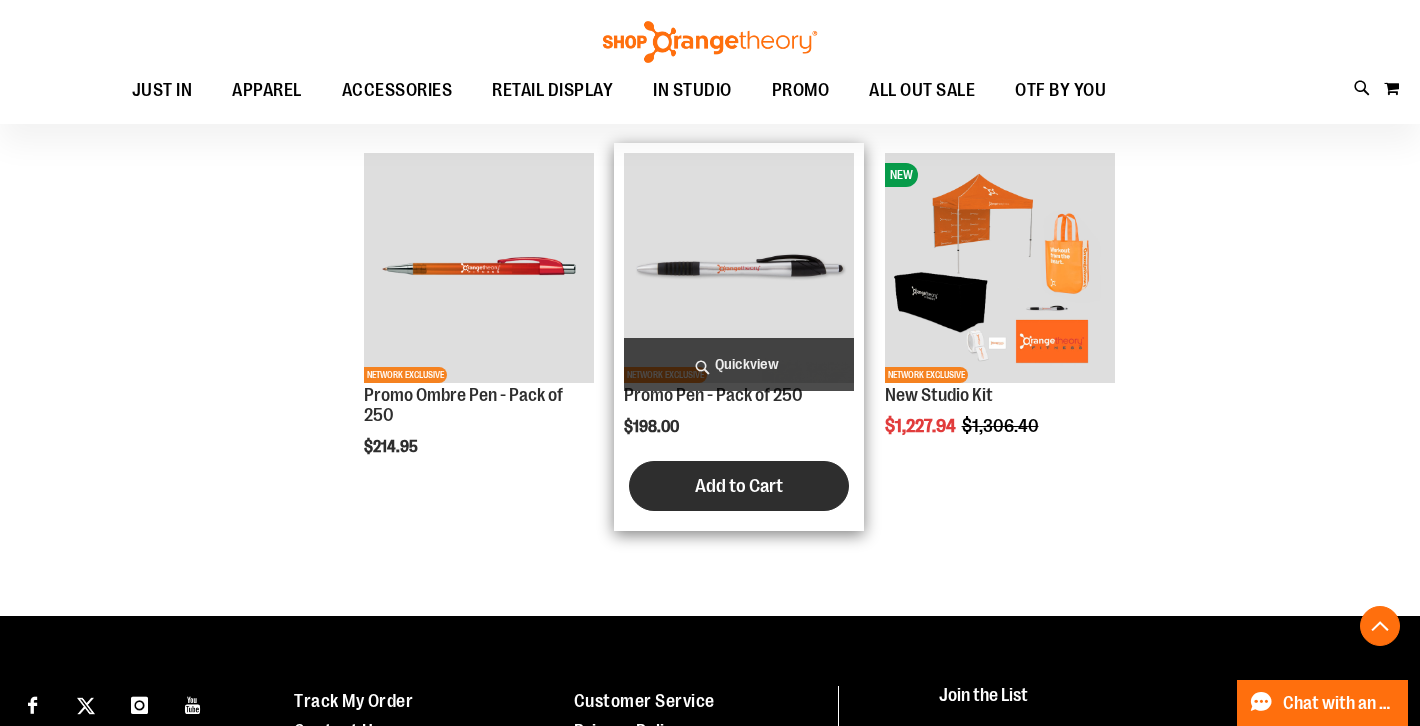 click on "Add to Cart" at bounding box center [739, 486] 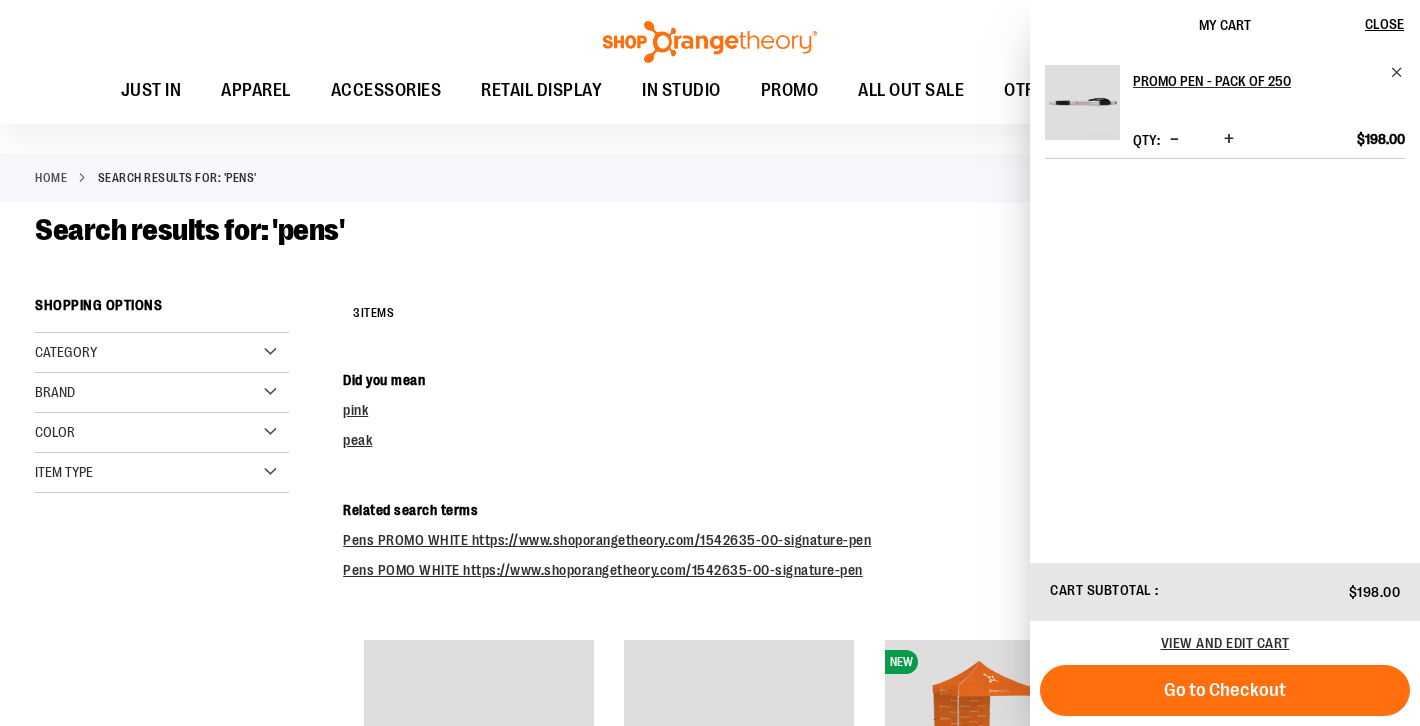 scroll, scrollTop: 0, scrollLeft: 0, axis: both 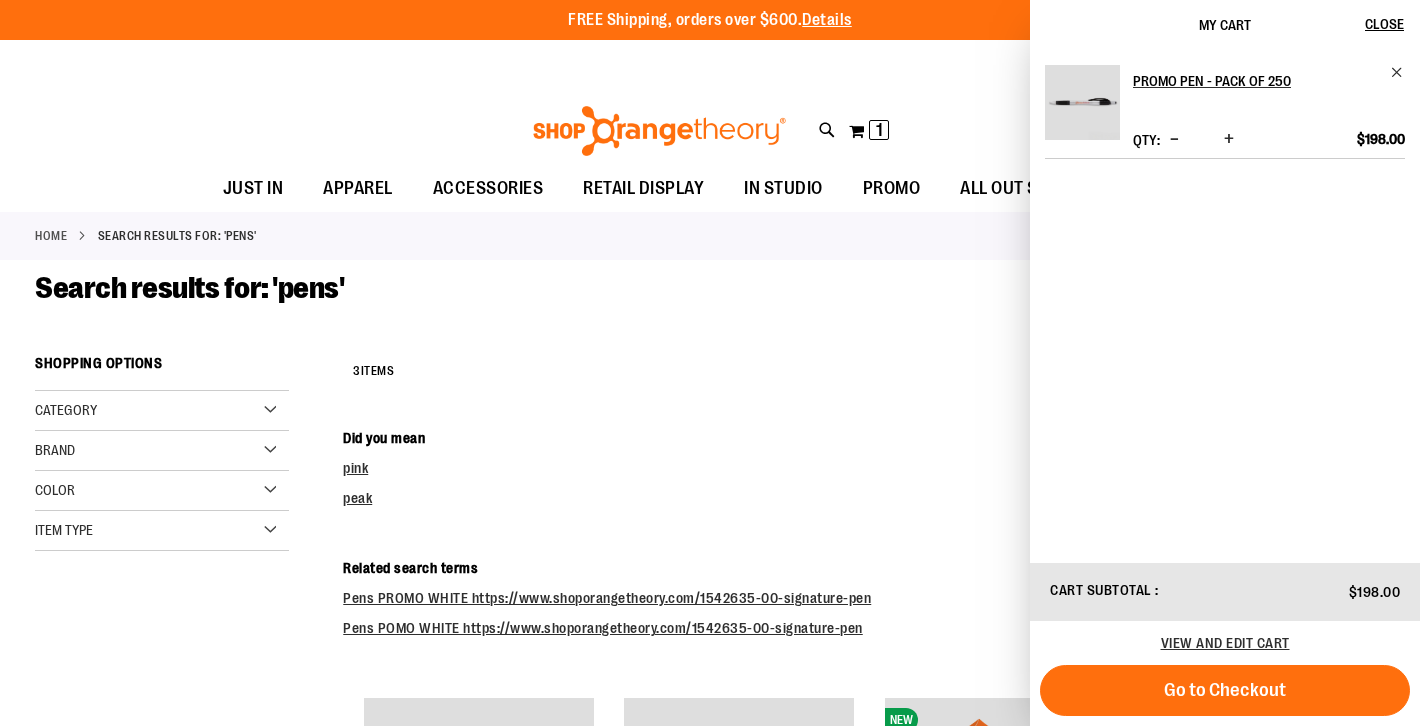 click on "Toggle Nav
Search
****
Popular Suggestions
Advanced Search" at bounding box center [710, 125] 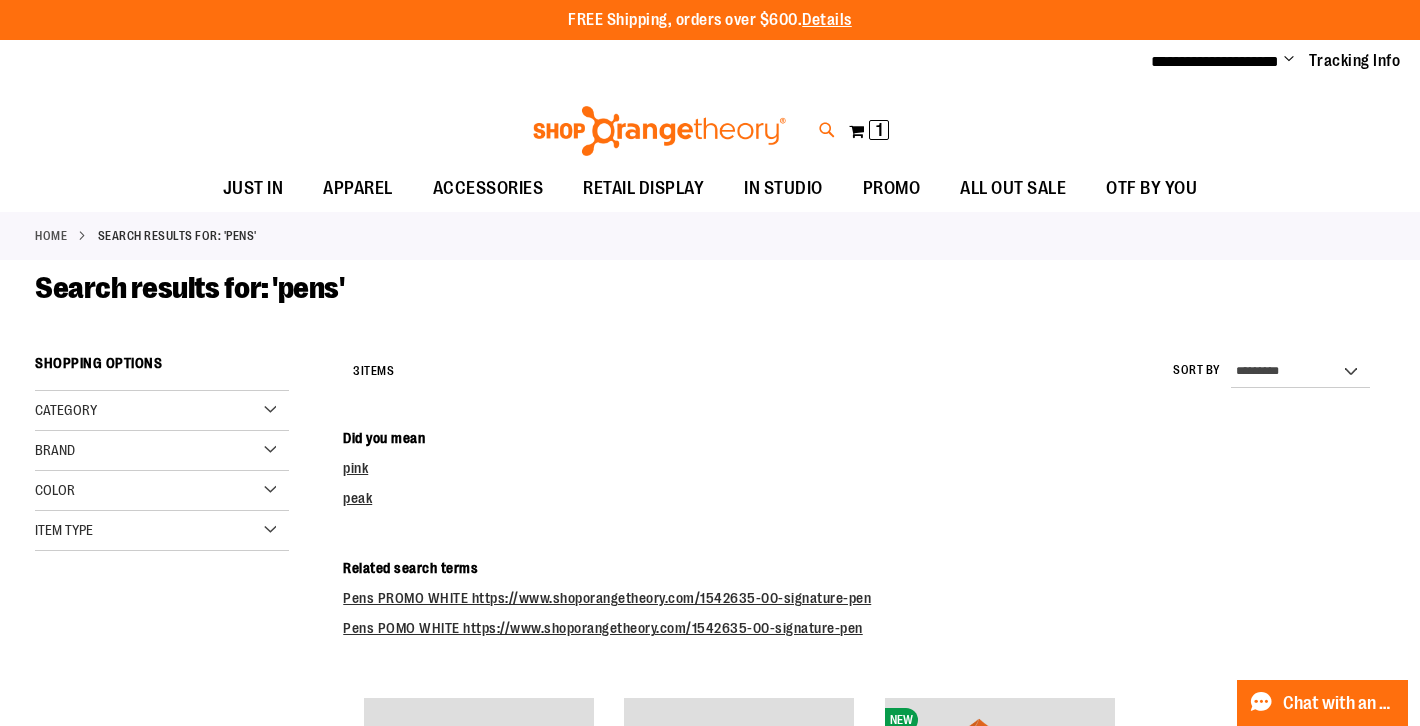 click at bounding box center (827, 130) 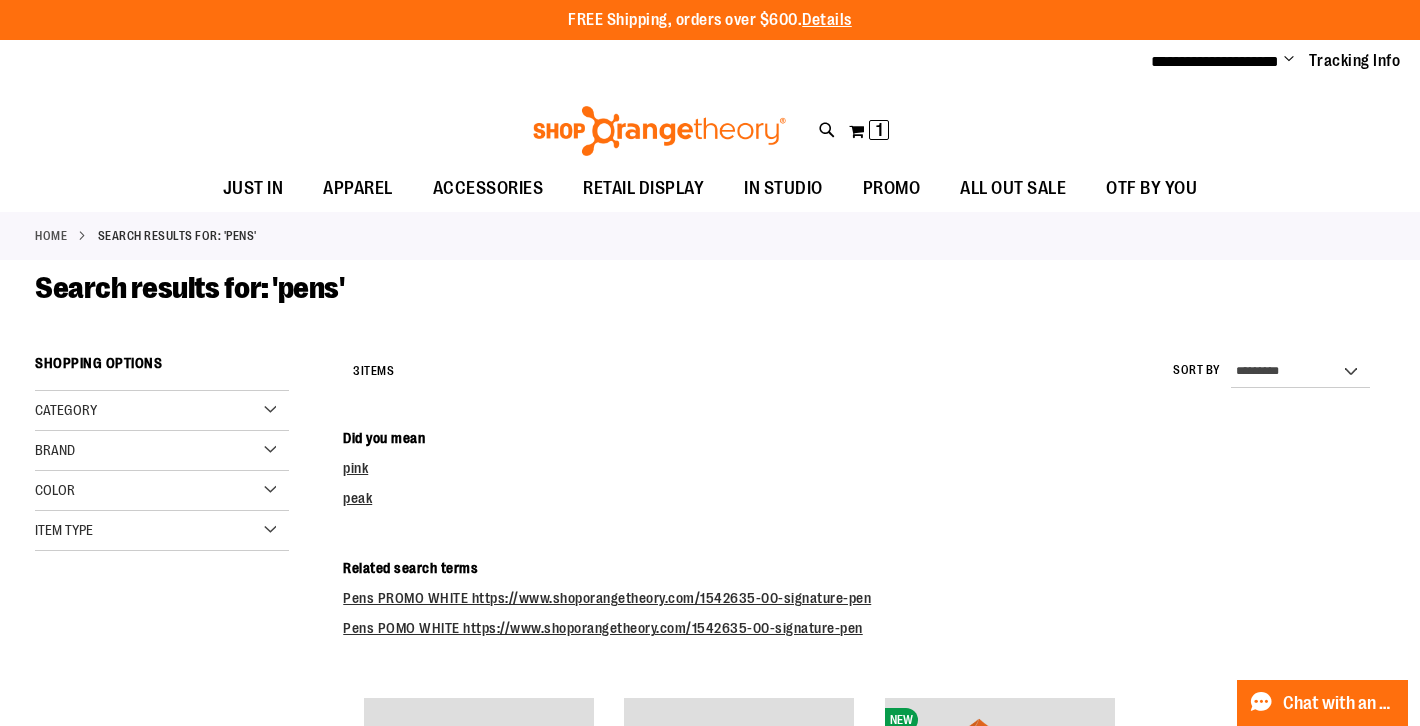 type on "*" 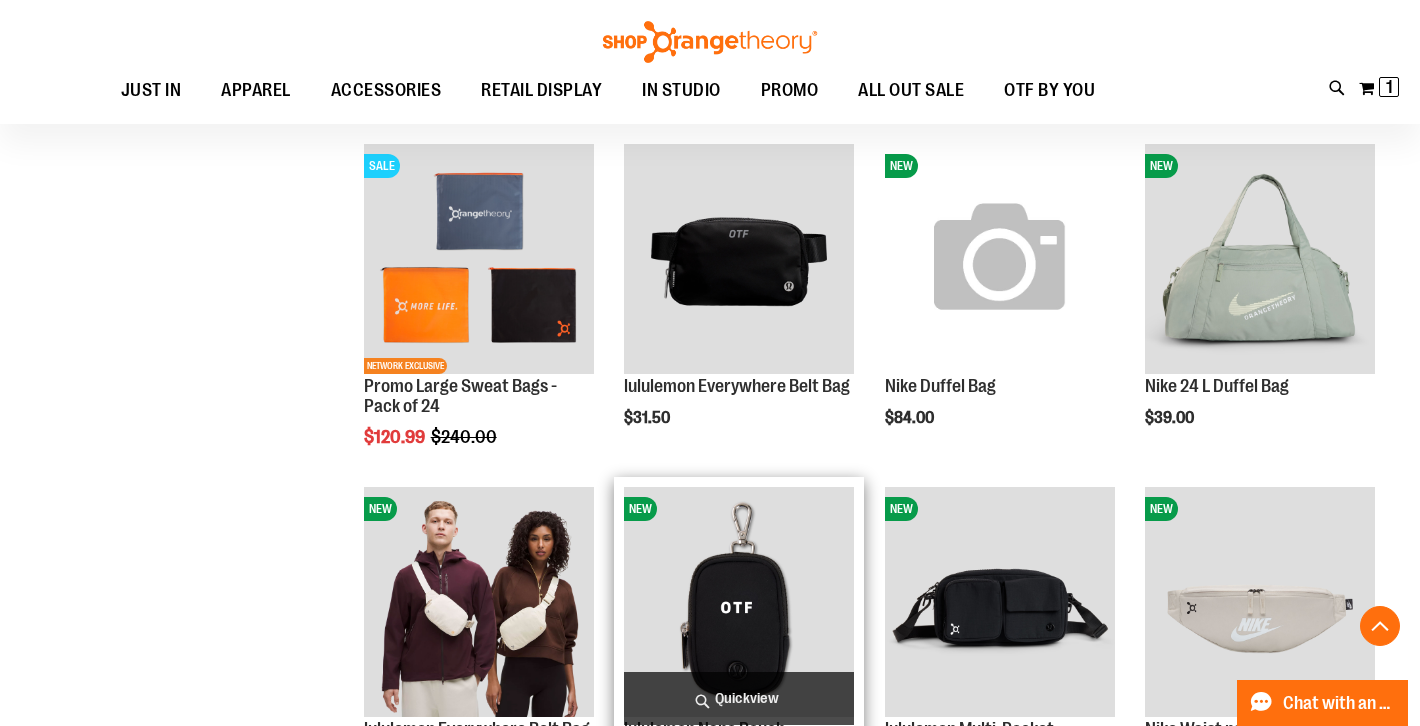 scroll, scrollTop: 579, scrollLeft: 0, axis: vertical 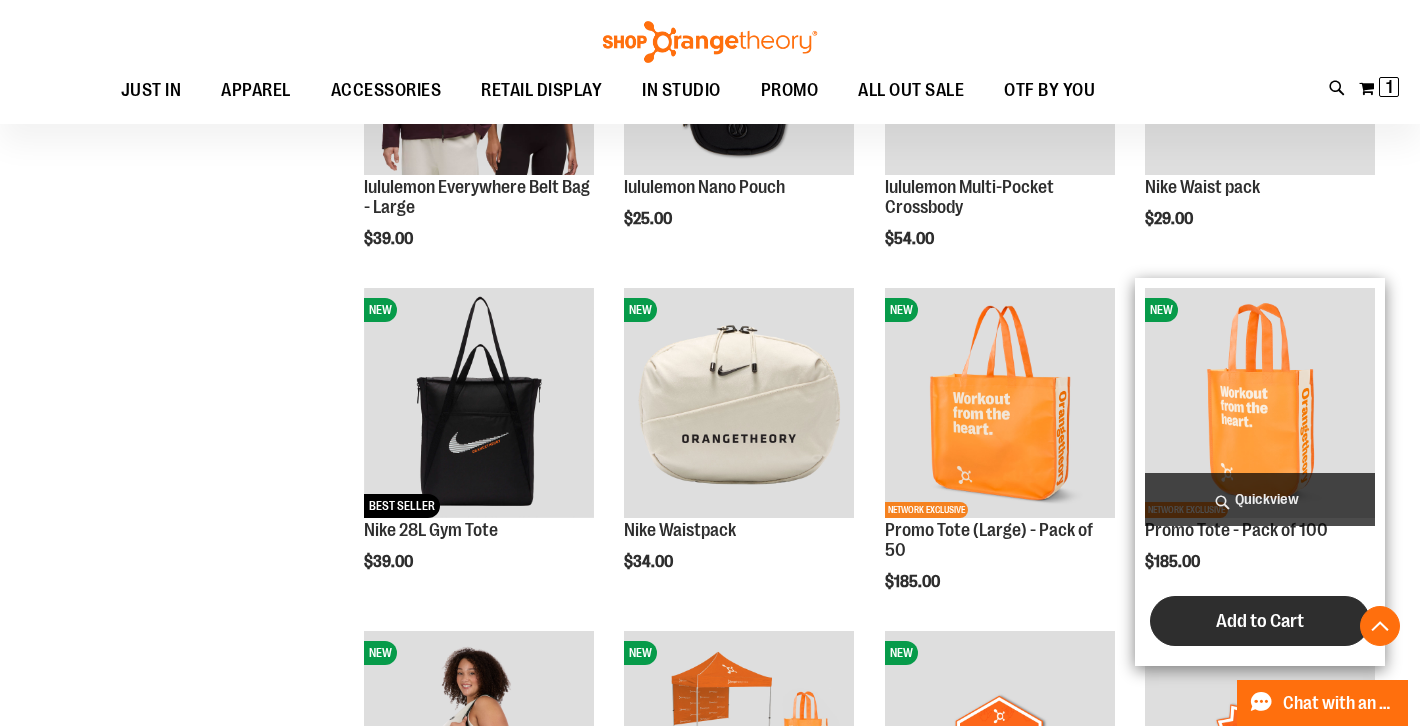 click on "Add to Cart" at bounding box center [1260, 621] 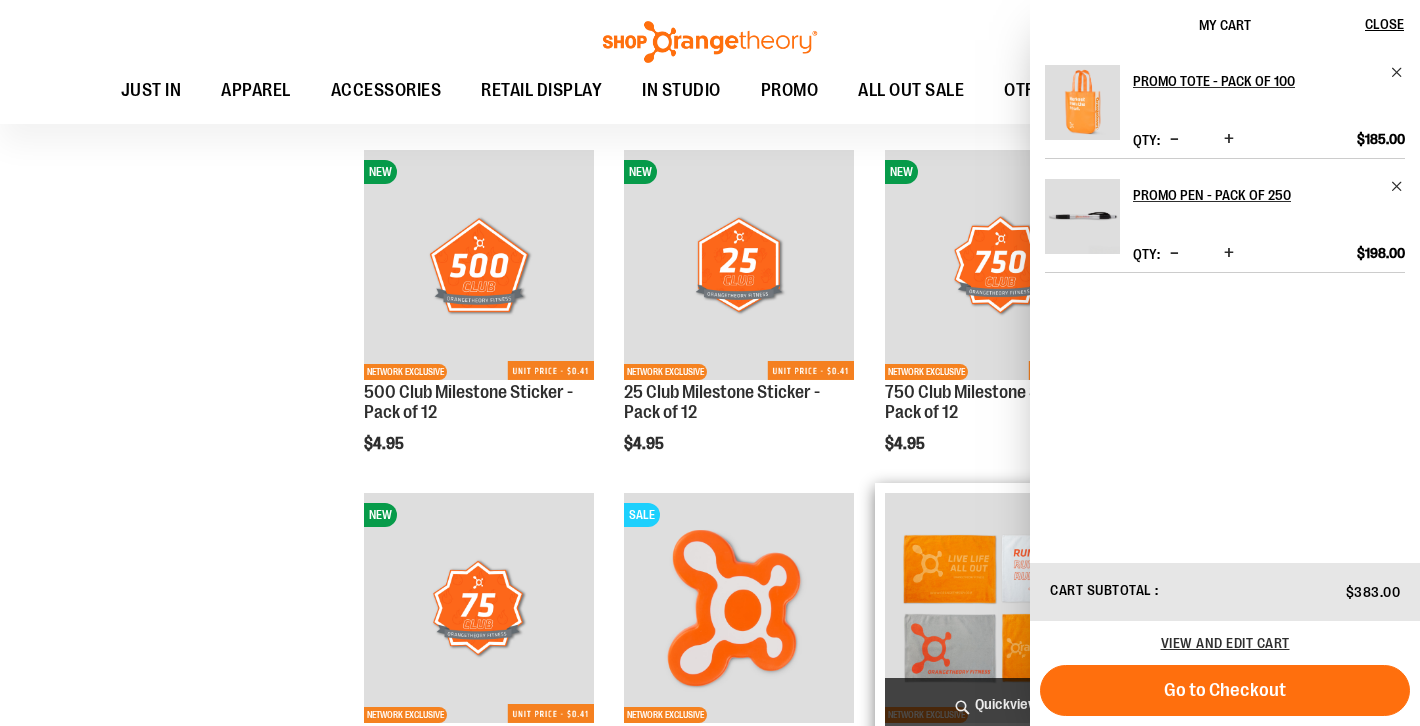 scroll, scrollTop: 2209, scrollLeft: 0, axis: vertical 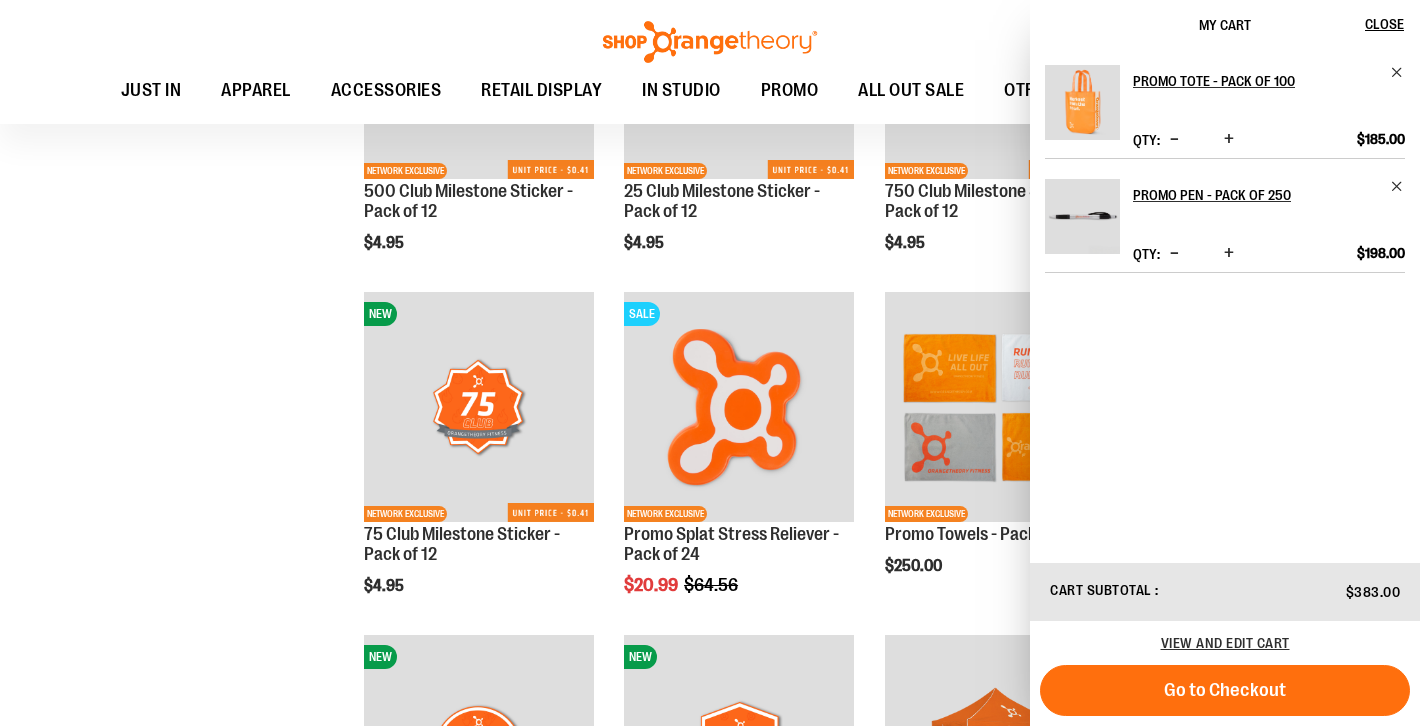 click on "**********" at bounding box center [710, -389] 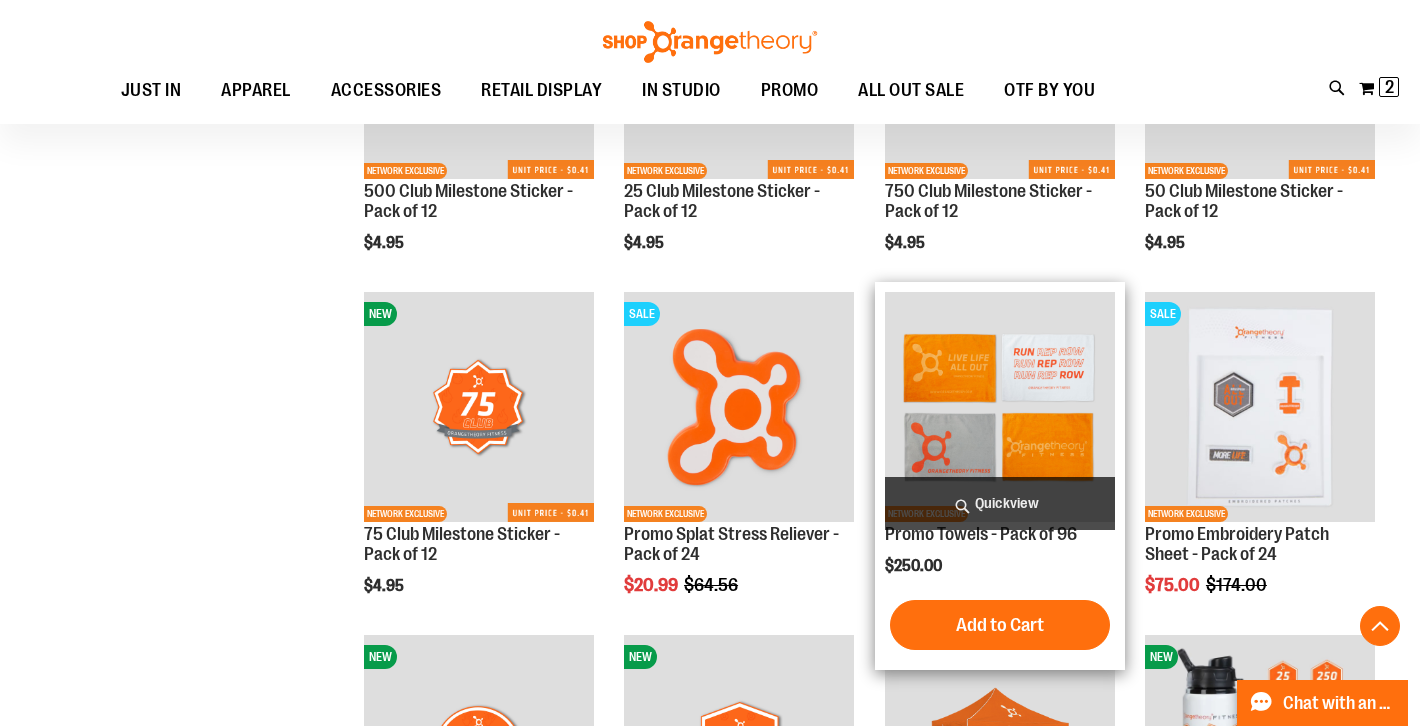 click at bounding box center [1000, 407] 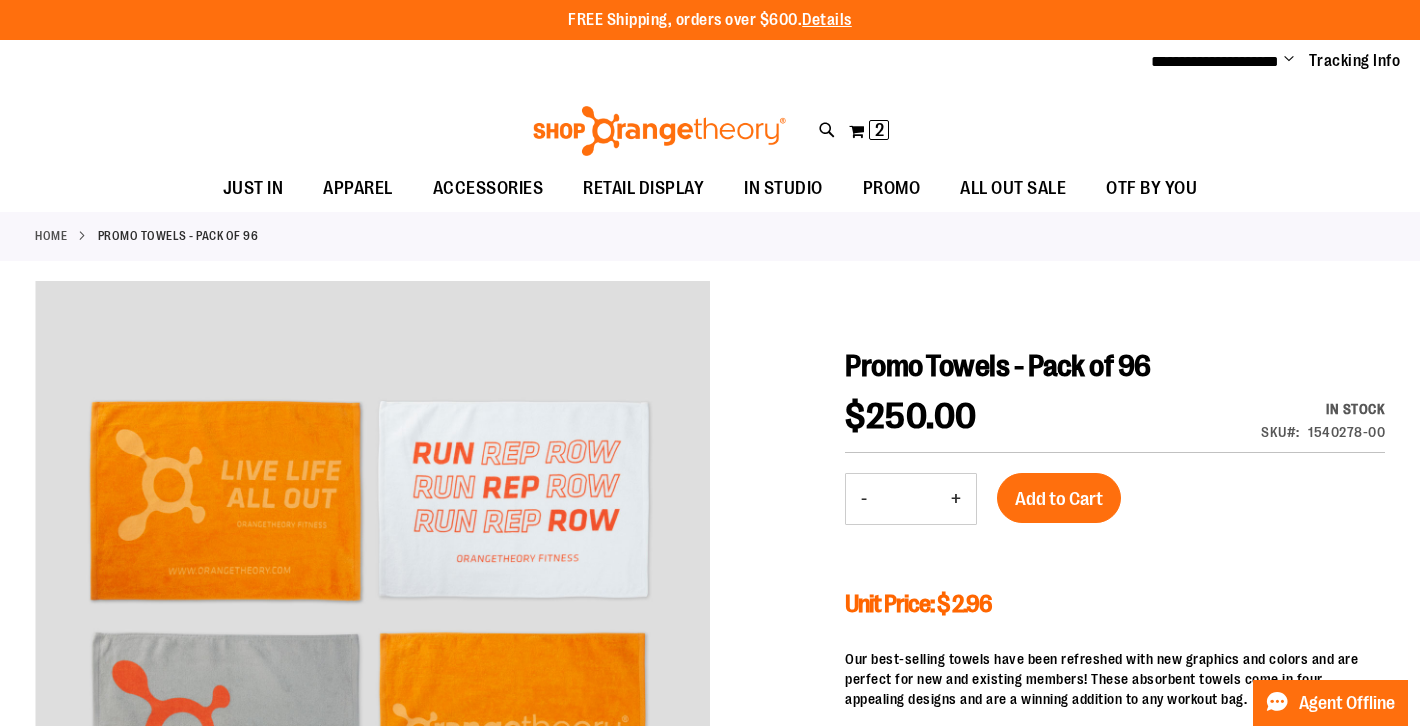 scroll, scrollTop: 0, scrollLeft: 0, axis: both 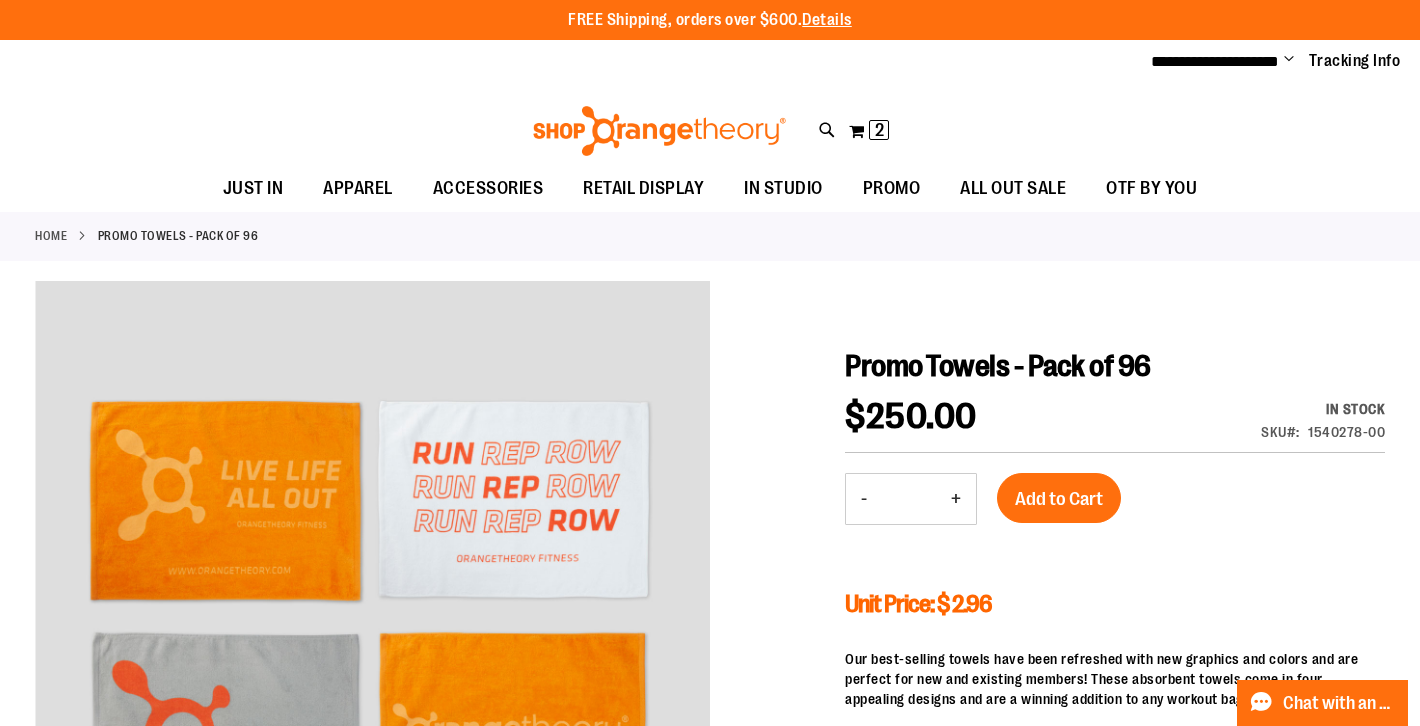click on "+" at bounding box center [956, 499] 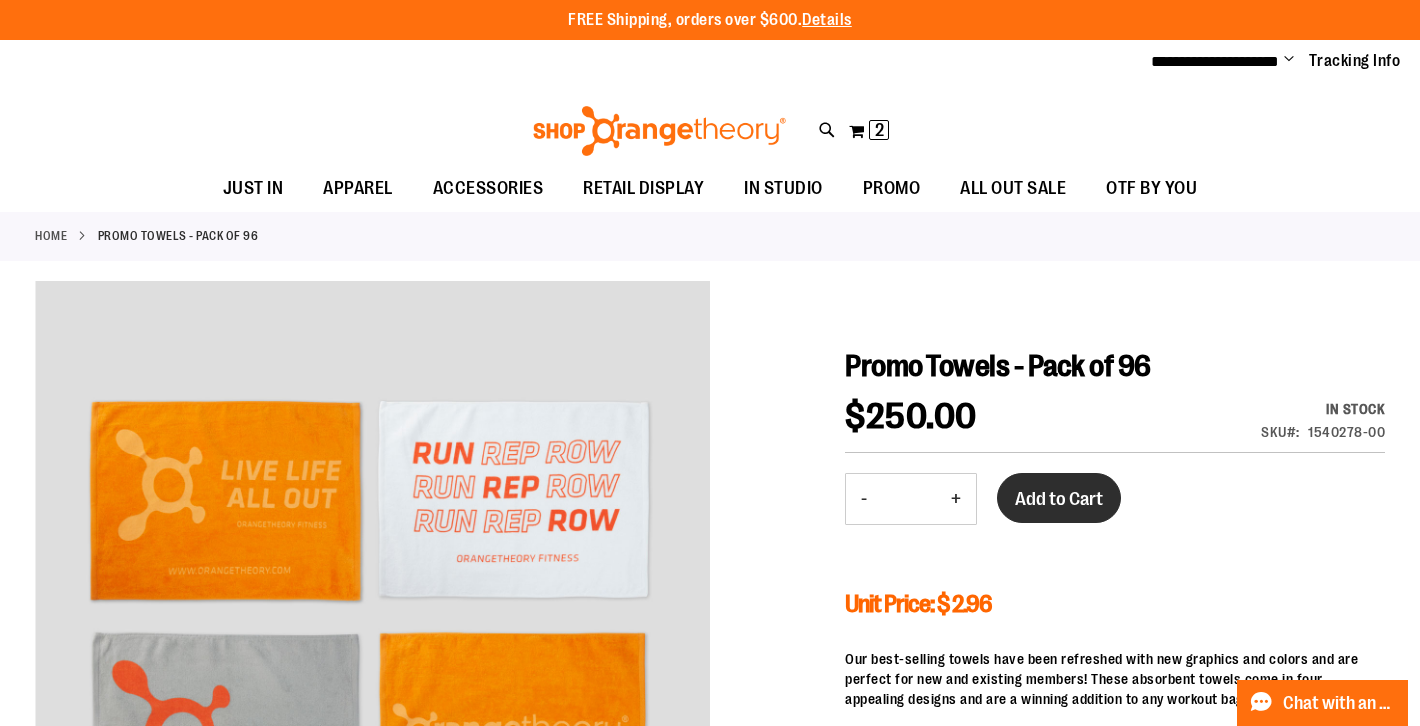 click on "Add to Cart" at bounding box center [1059, 499] 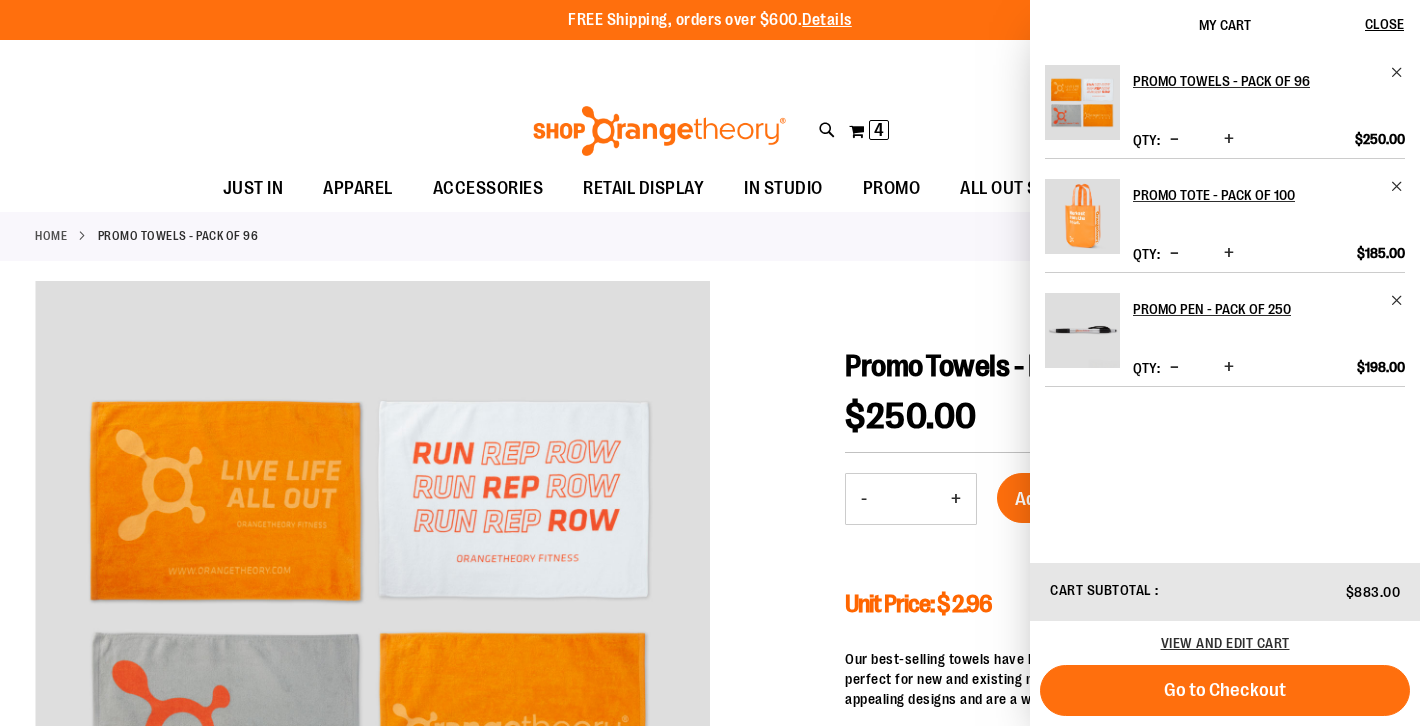 click on "**********" at bounding box center (710, 62) 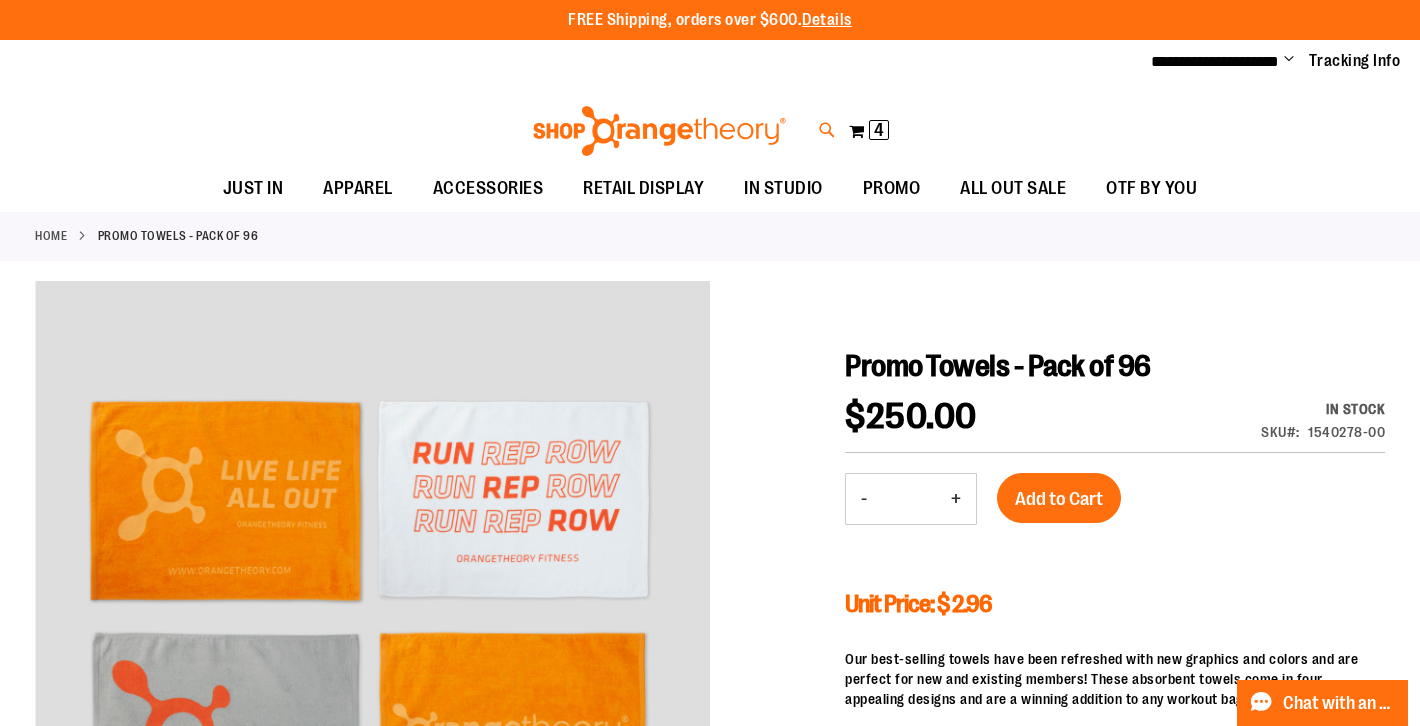 click at bounding box center (827, 130) 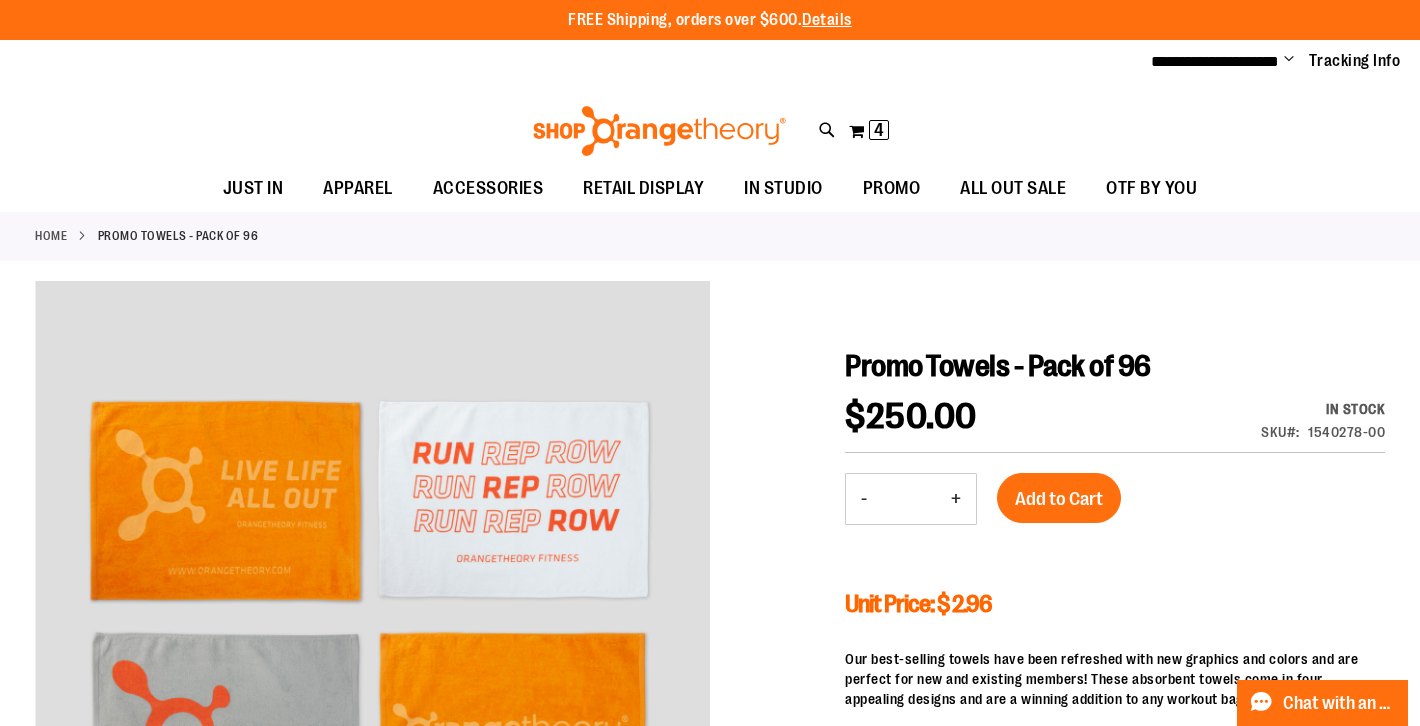 click on "Search" at bounding box center [709, 113] 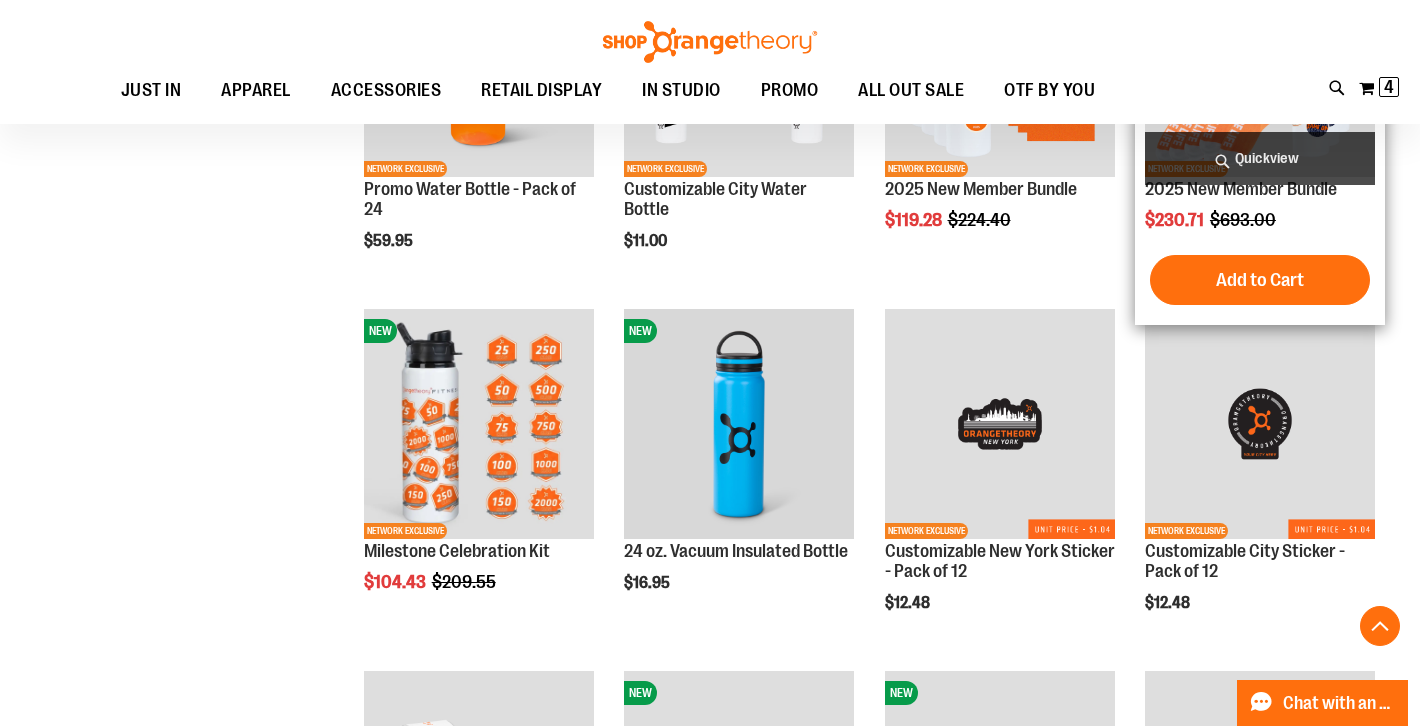 scroll, scrollTop: 717, scrollLeft: 0, axis: vertical 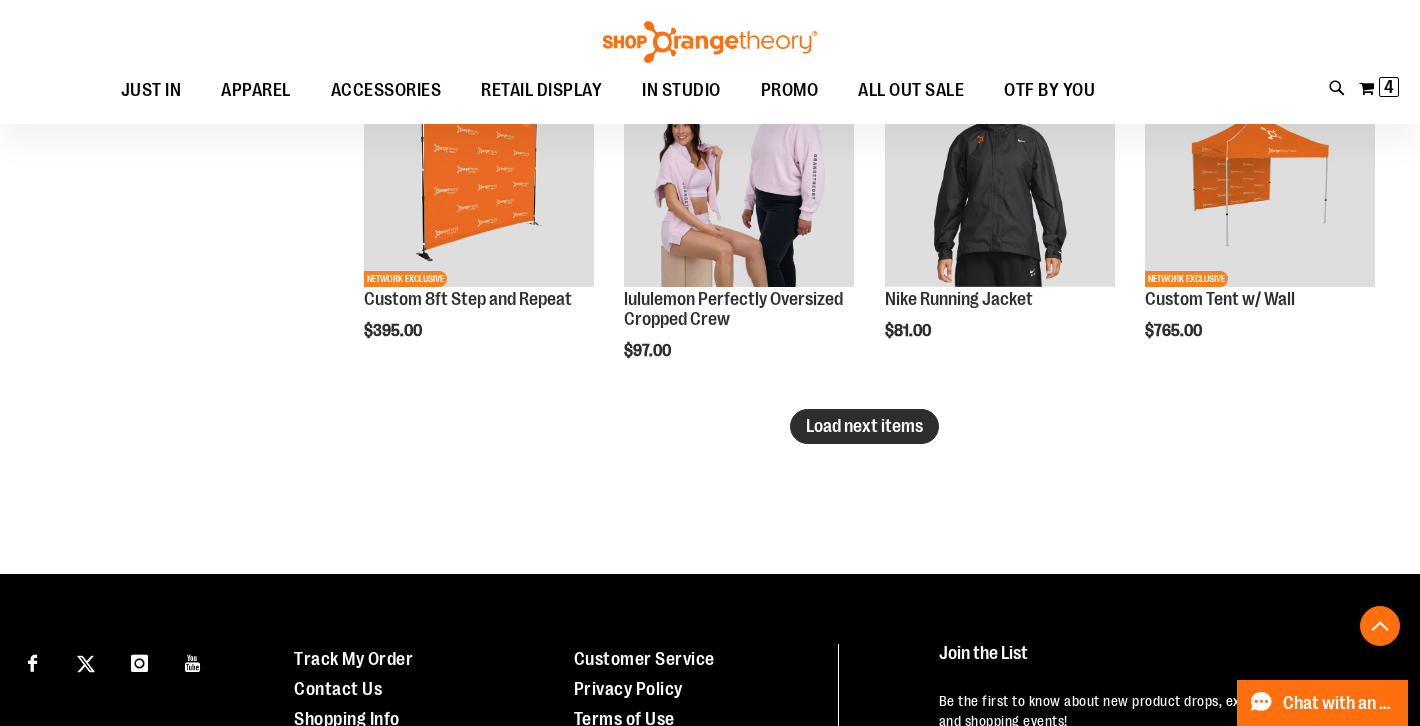 click on "Load next items" at bounding box center (864, 426) 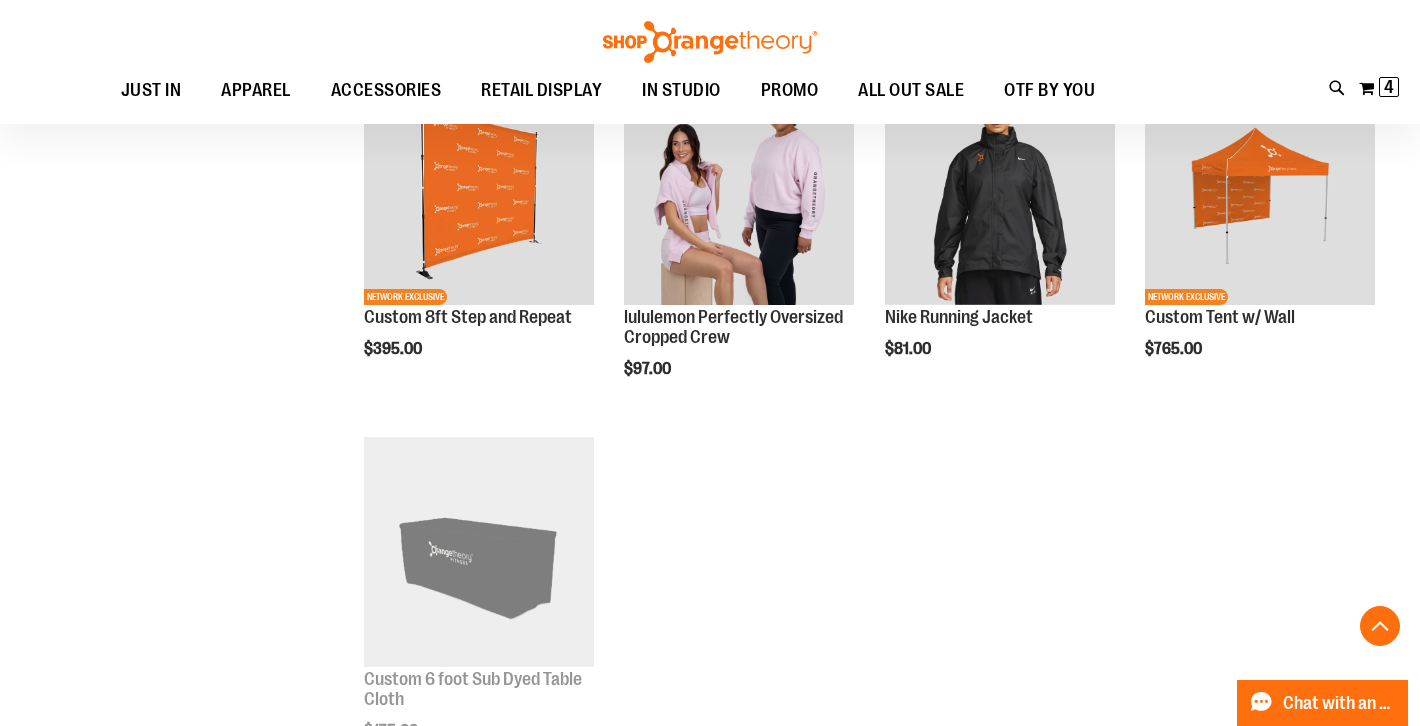 scroll, scrollTop: 3486, scrollLeft: 0, axis: vertical 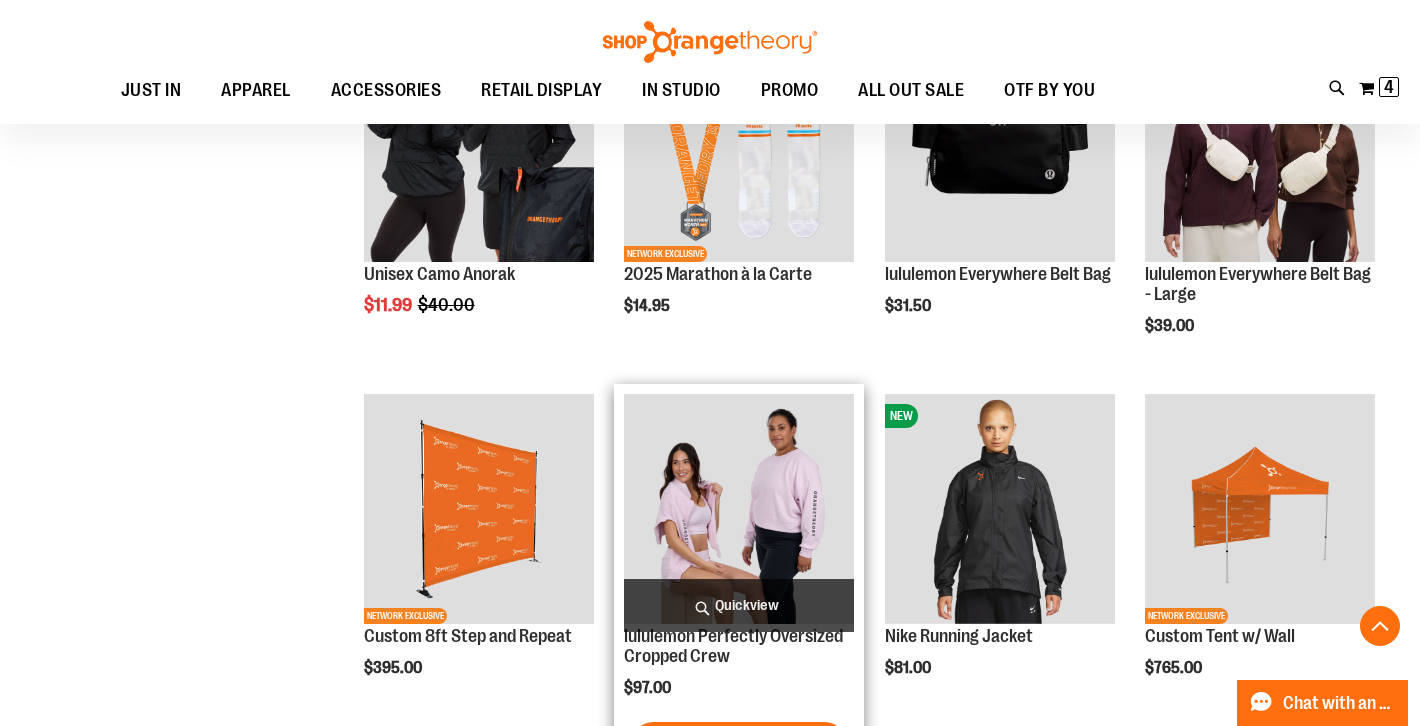 click at bounding box center (739, 509) 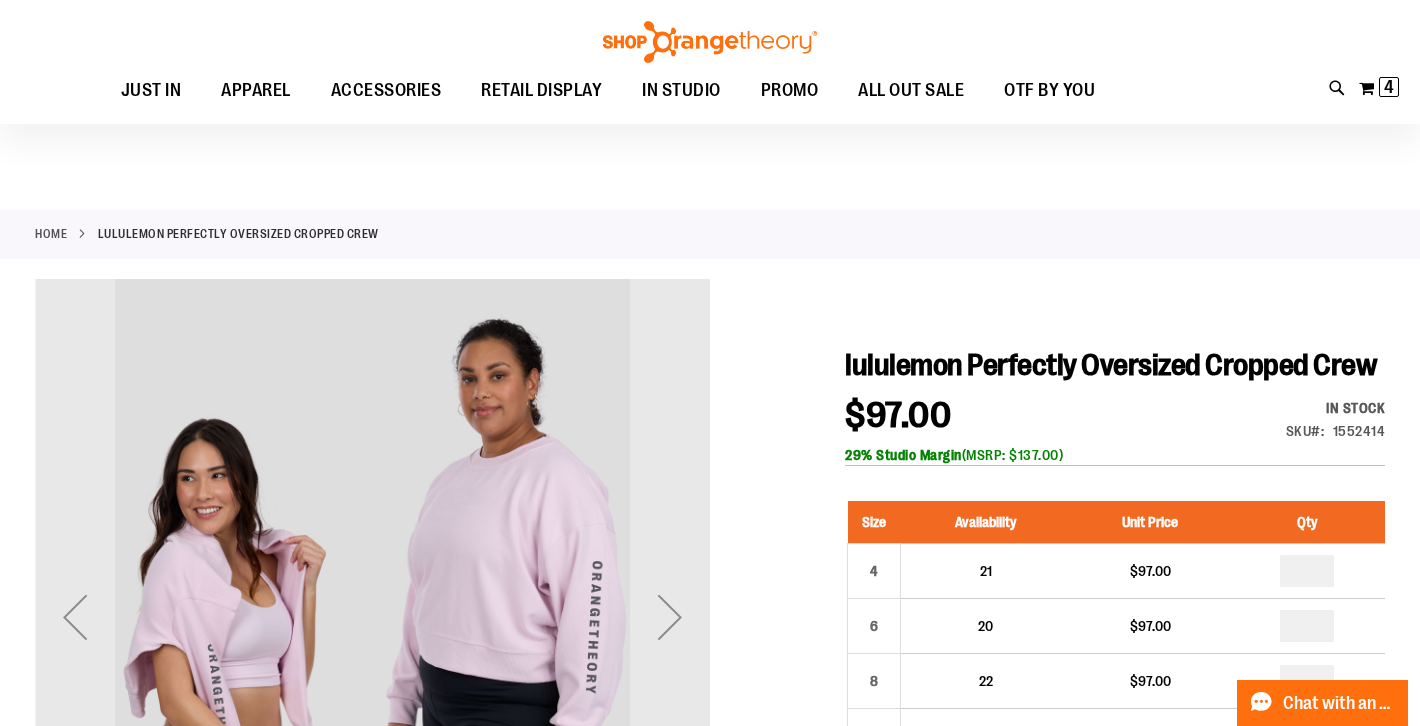 scroll, scrollTop: 262, scrollLeft: 0, axis: vertical 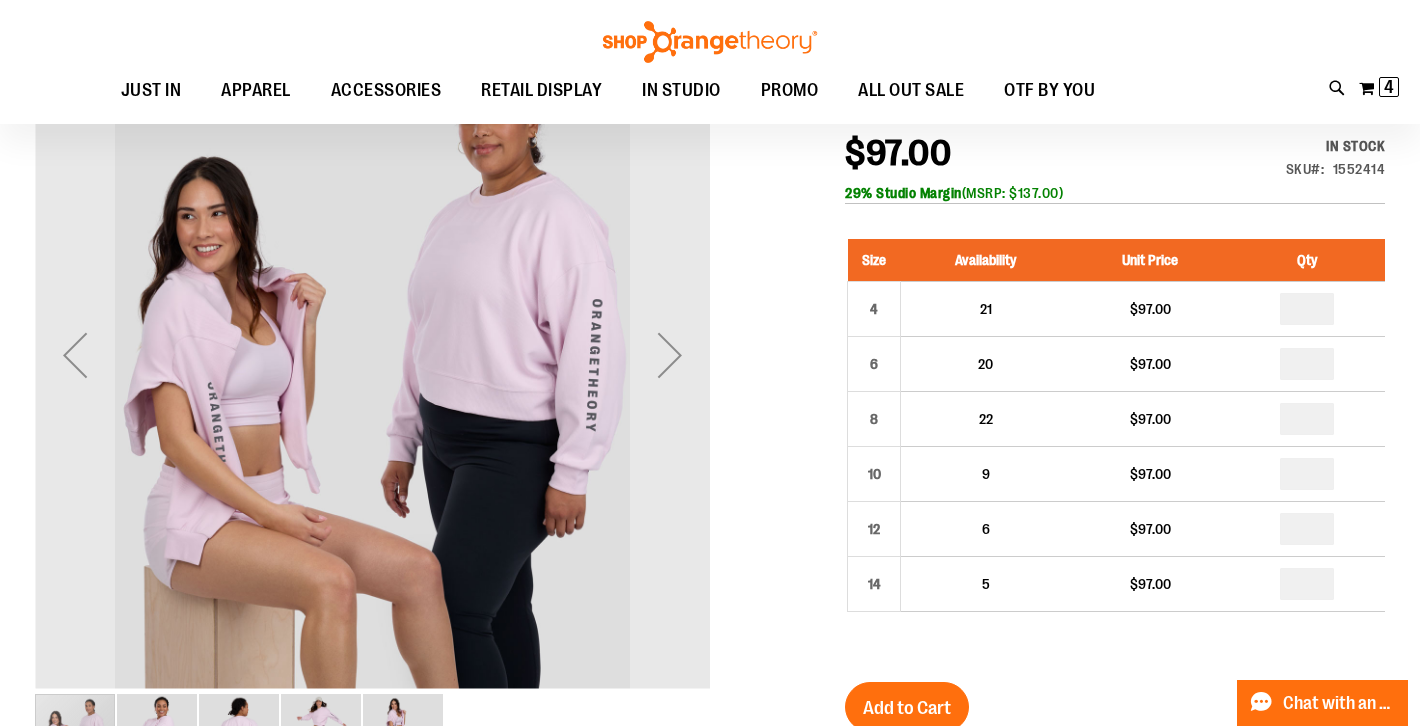 click at bounding box center (710, 628) 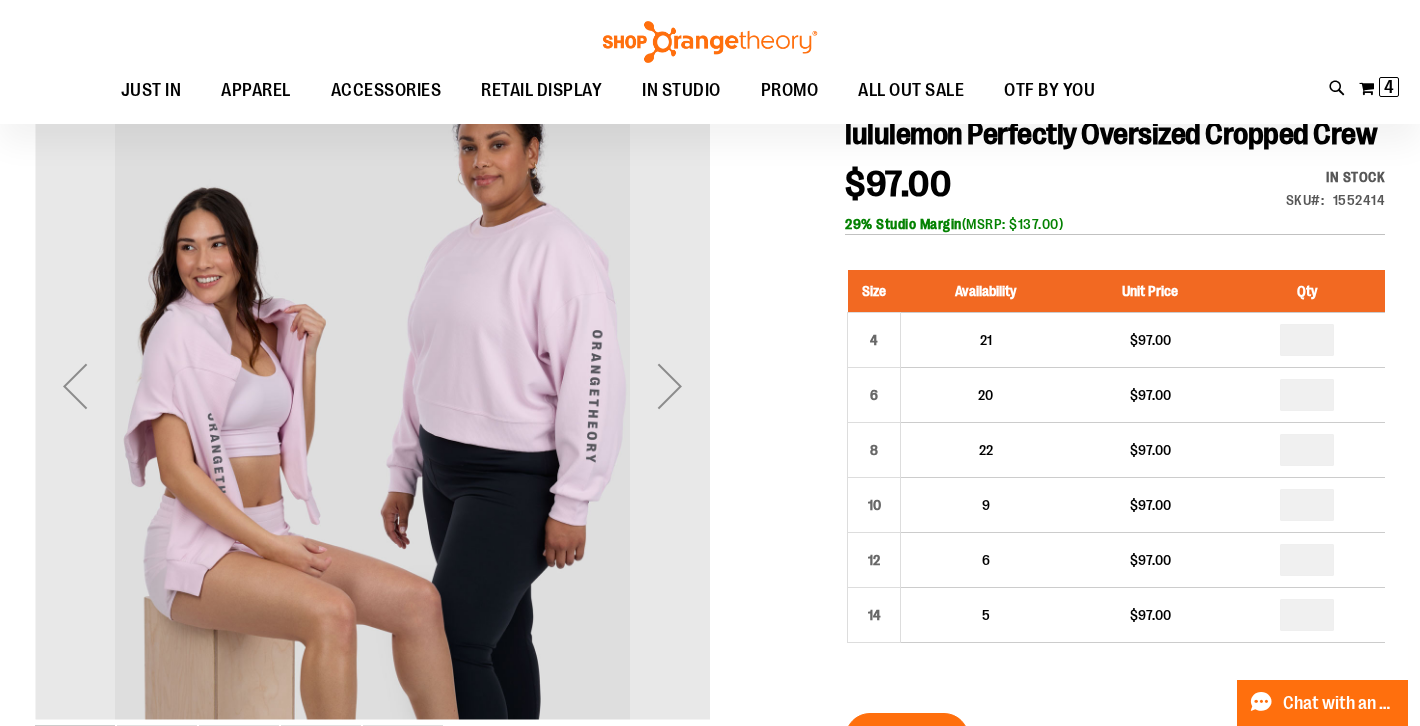 scroll, scrollTop: 226, scrollLeft: 0, axis: vertical 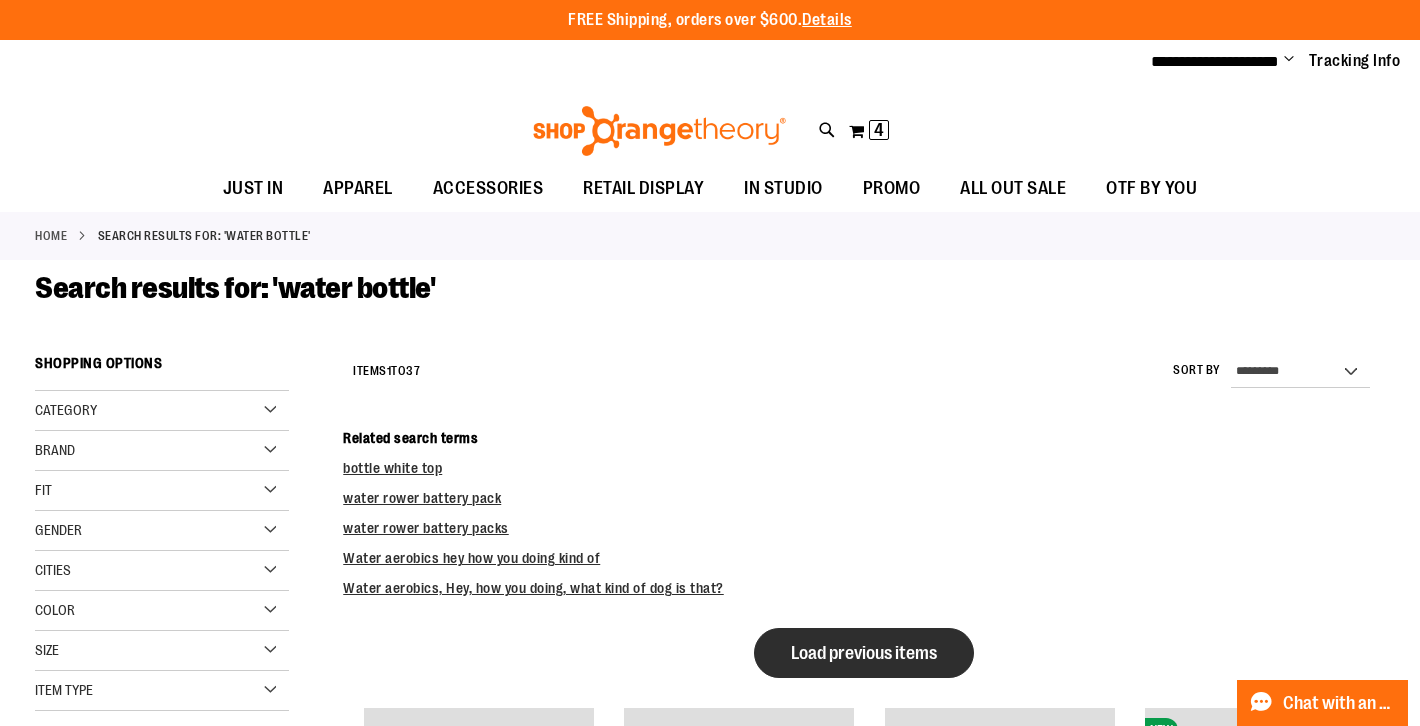 click on "Load previous items" at bounding box center [864, 653] 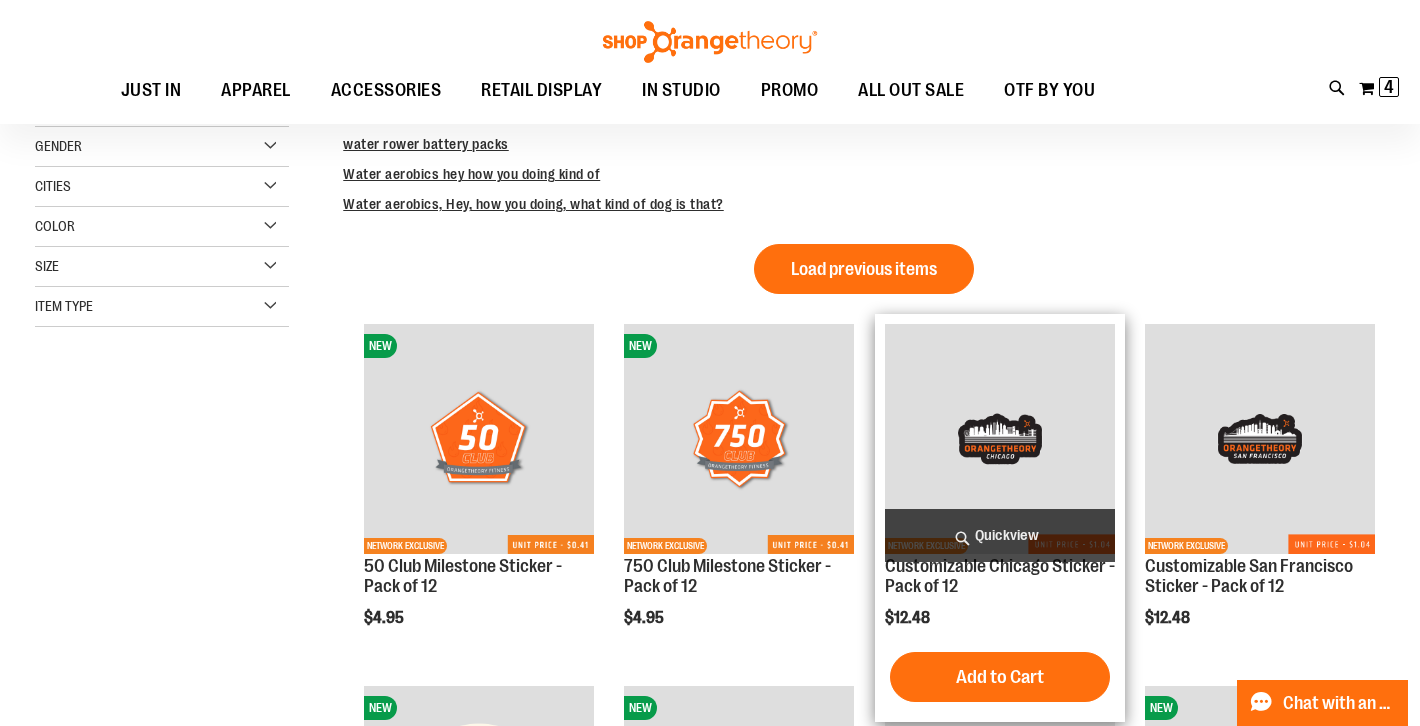 scroll, scrollTop: 121, scrollLeft: 0, axis: vertical 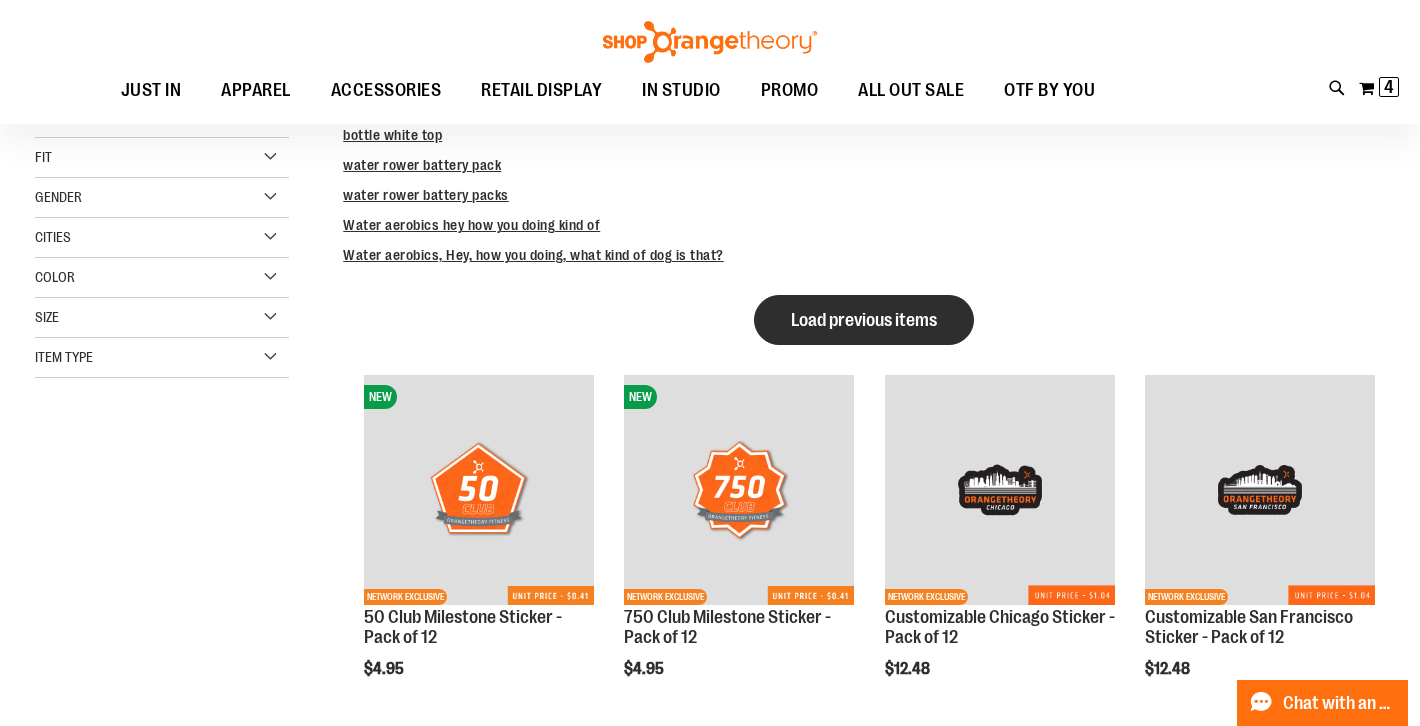 click on "Load previous items" at bounding box center [864, 320] 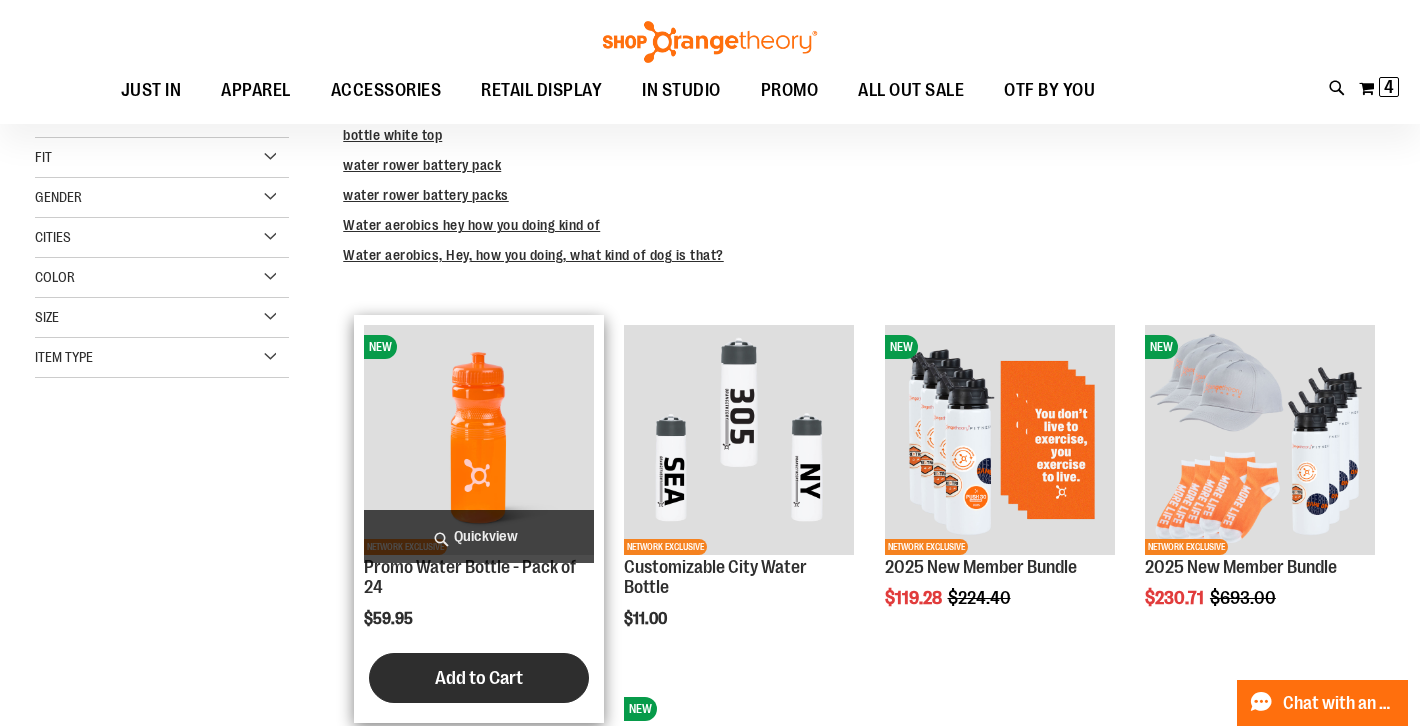 click on "Add to Cart" at bounding box center [479, 678] 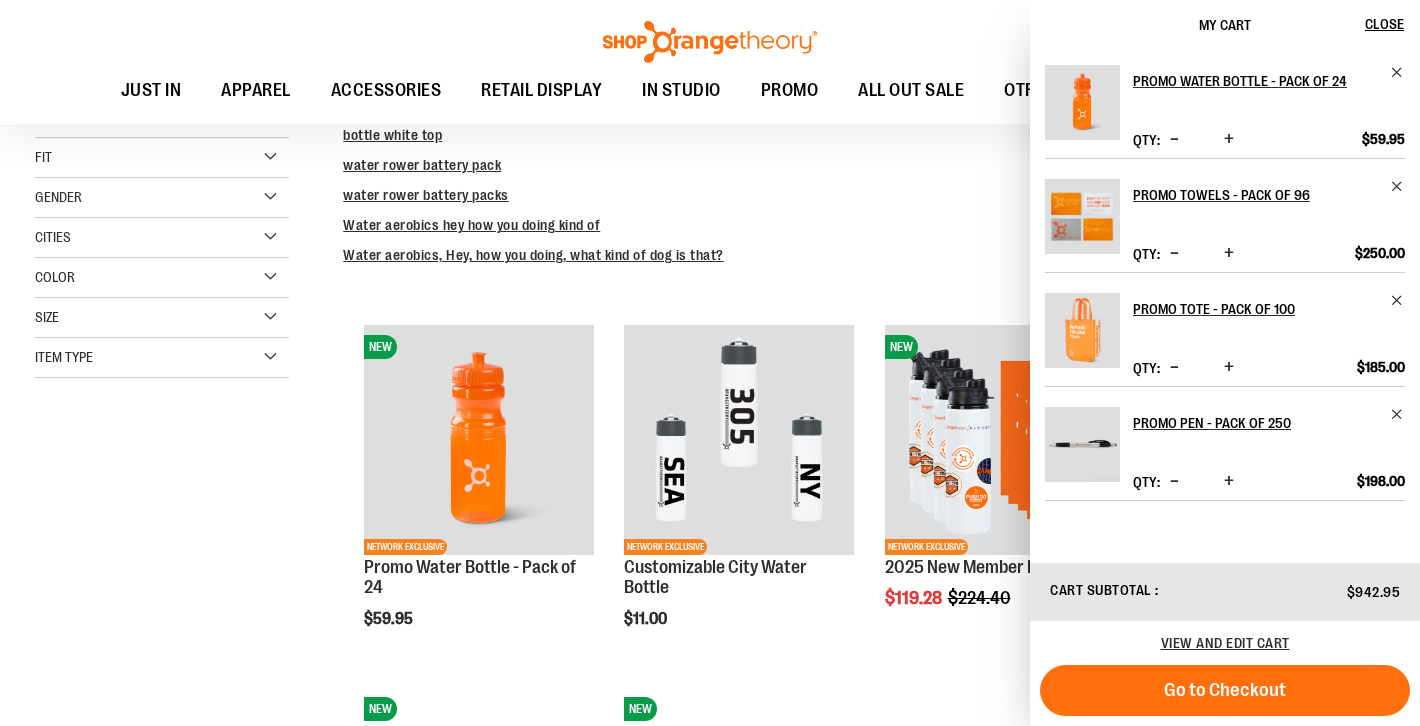 click at bounding box center [1229, 139] 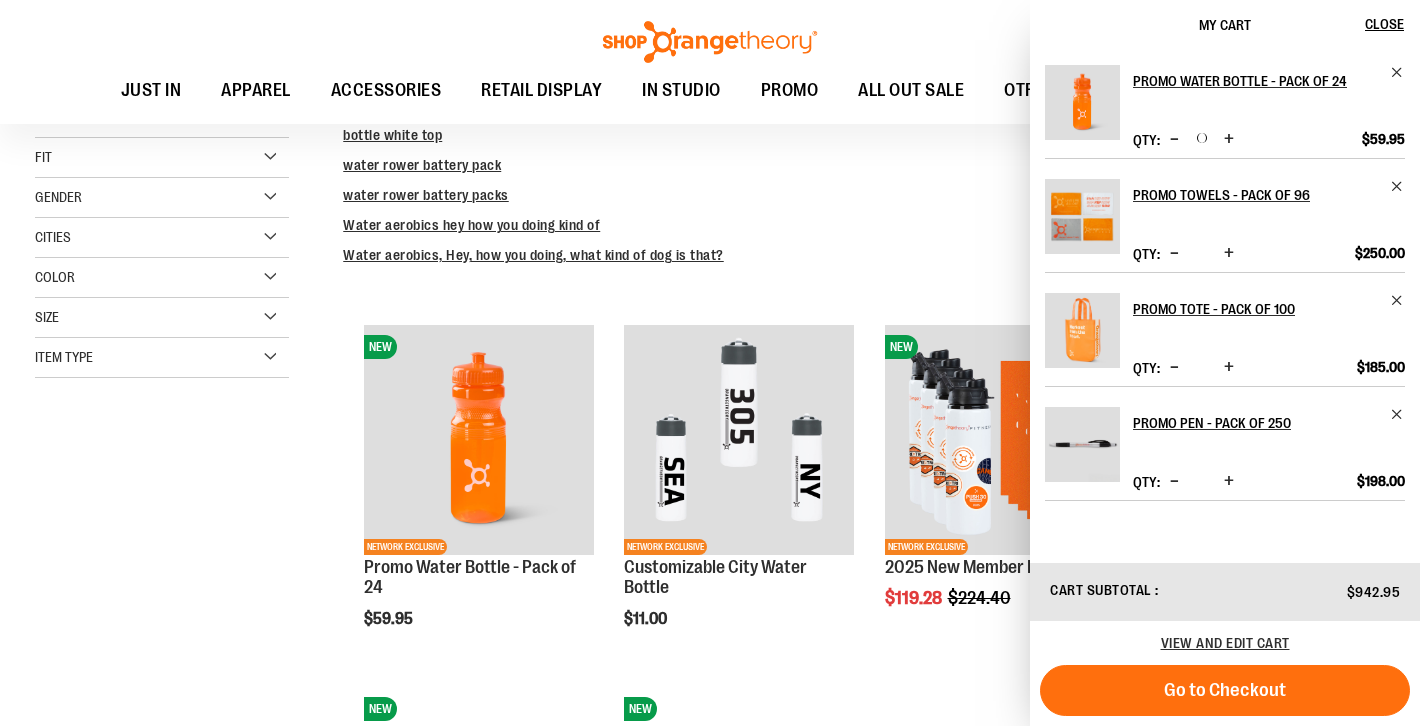 click at bounding box center [1229, 139] 